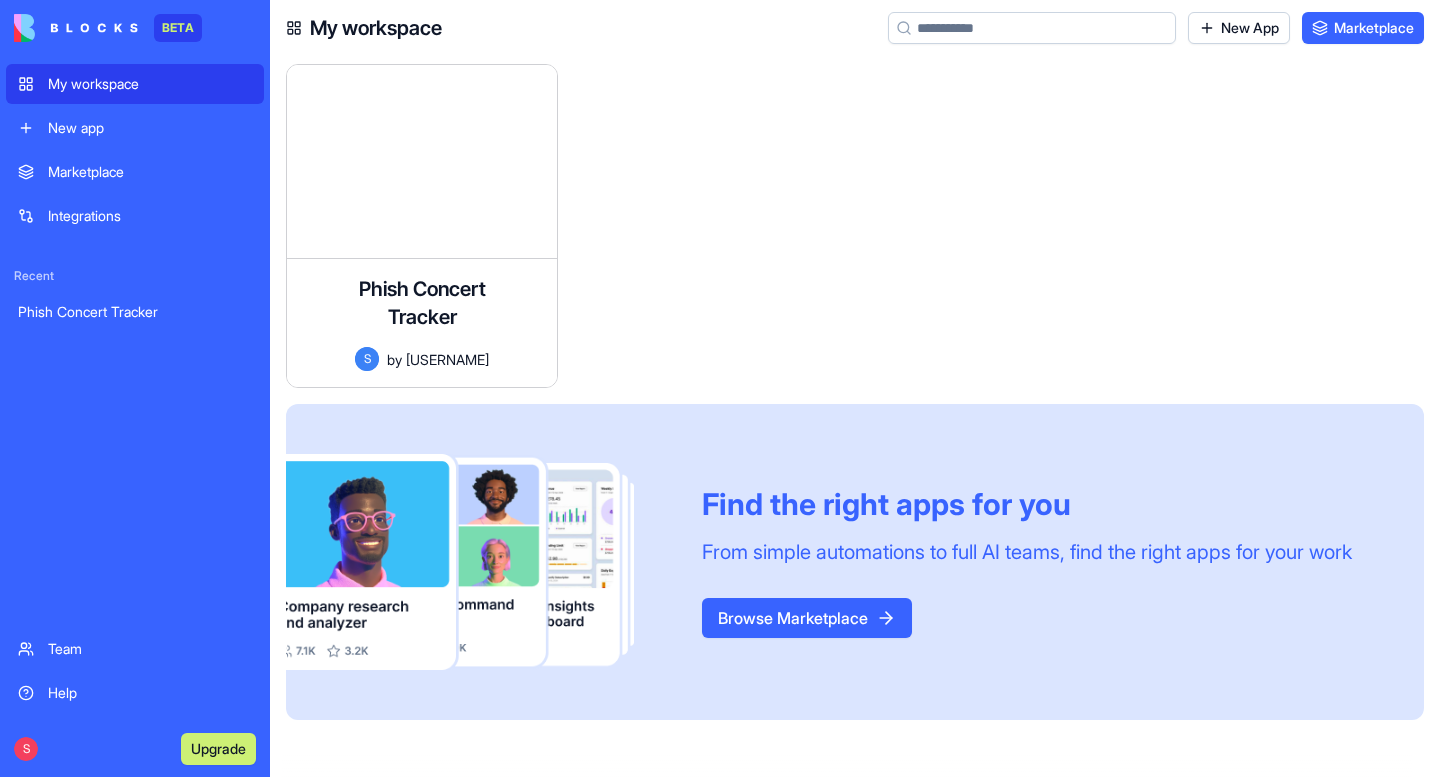 scroll, scrollTop: 0, scrollLeft: 0, axis: both 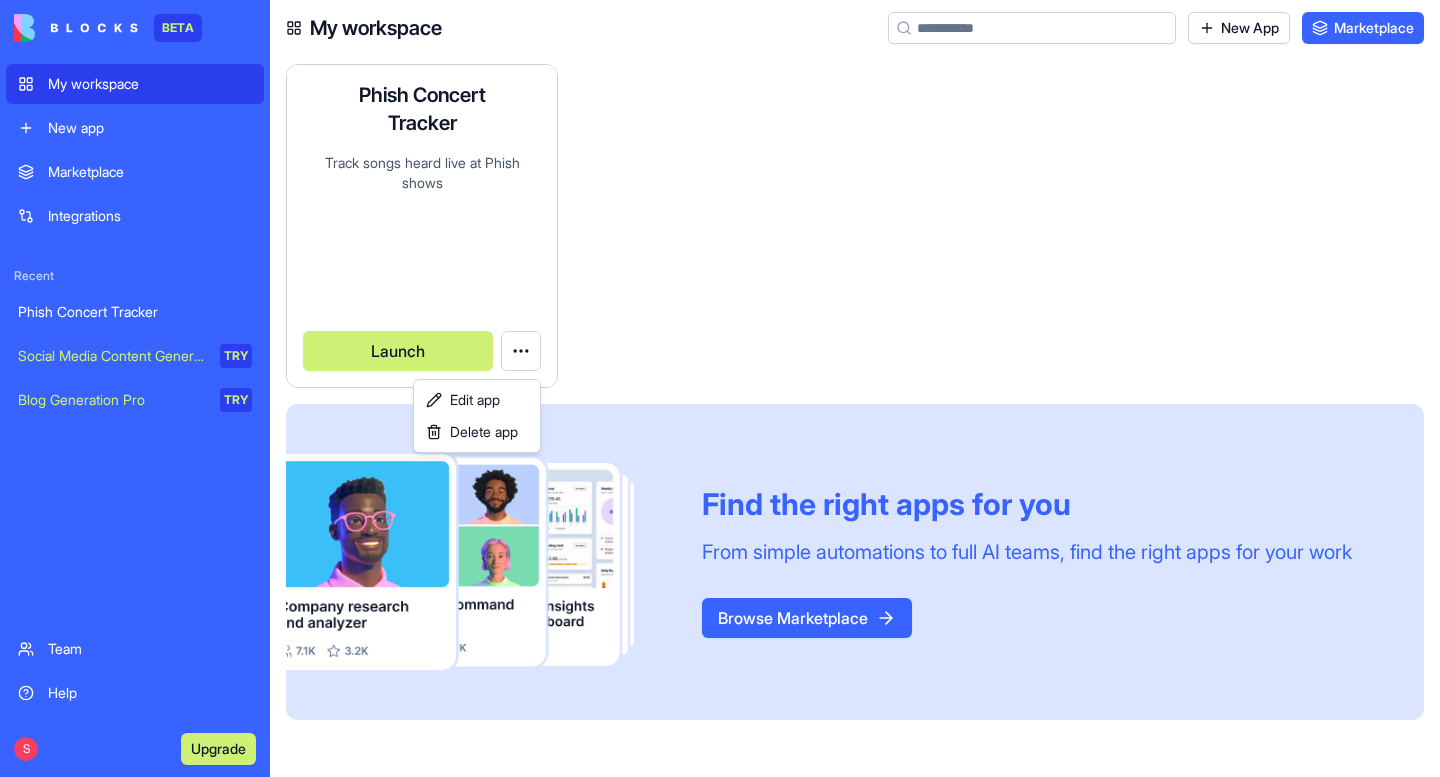 click on "BETA My workspace New app Marketplace Integrations Recent Phish Concert Tracker Social Media Content Generator TRY Blog Generation Pro TRY Team Help S Upgrade My workspace New App Marketplace Phish Concert Tracker Track songs heard live at Phish shows S by [USERNAME] Launch Find the right apps for you From simple automations to full AI teams, find the right apps for your work Browse Marketplace Command Palette Search for a command to run...
Edit app Delete app" at bounding box center [720, 388] 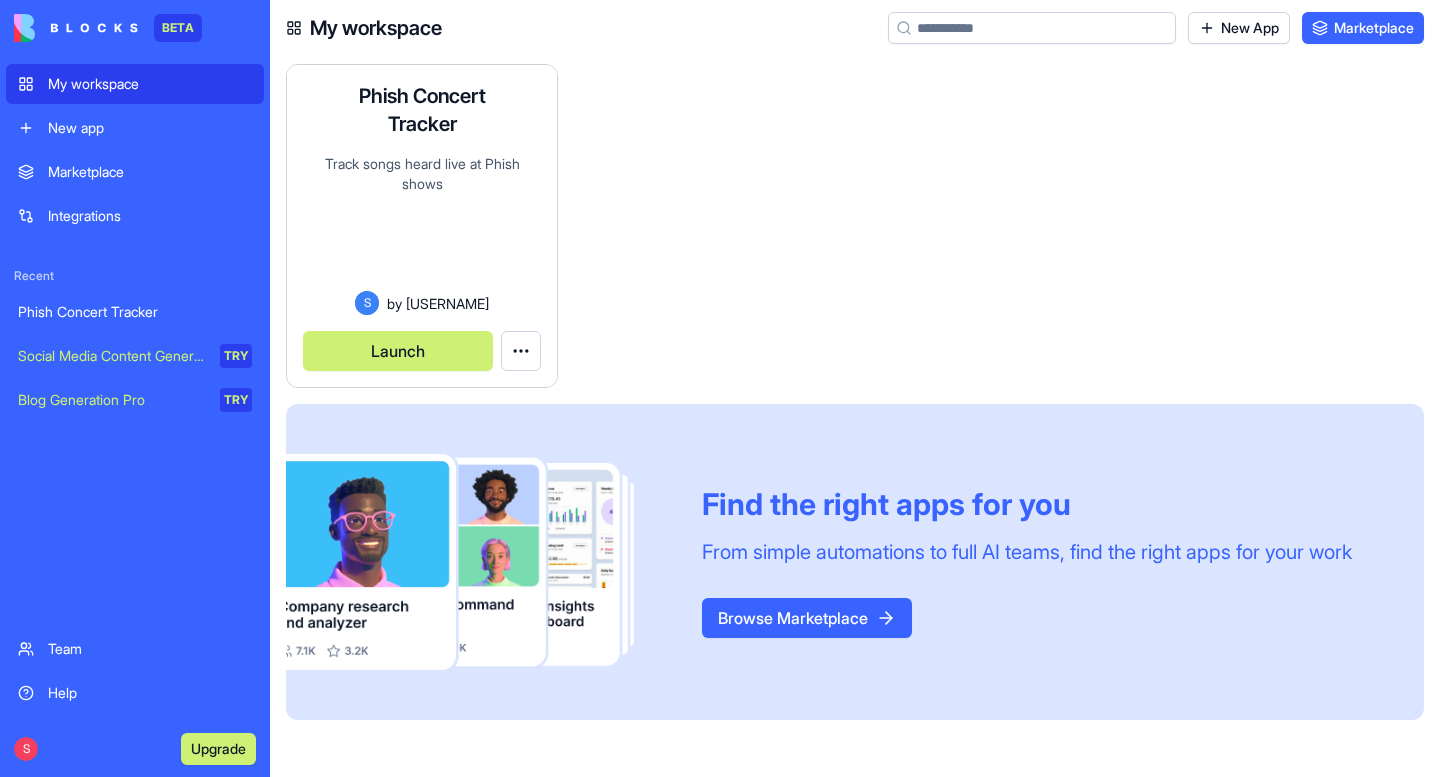 click on "BETA My workspace New app Marketplace Integrations Recent Phish Concert Tracker Social Media Content Generator TRY Blog Generation Pro TRY Team Help S Upgrade My workspace New App Marketplace Phish Concert Tracker Track songs heard live at Phish shows S by [USERNAME] Launch Find the right apps for you From simple automations to full AI teams, find the right apps for your work Browse Marketplace Command Palette Search for a command to run..." at bounding box center [720, 388] 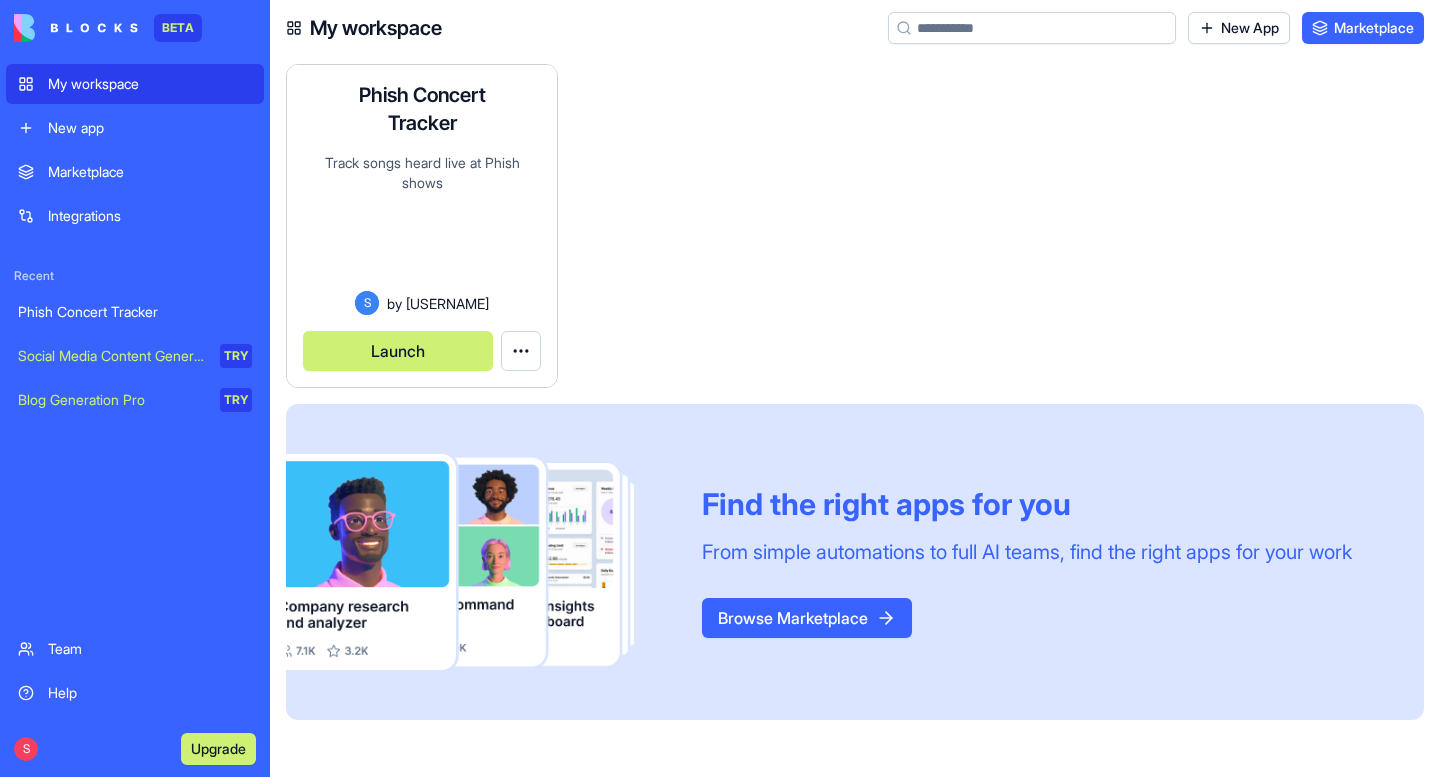 click on "Launch" at bounding box center (398, 351) 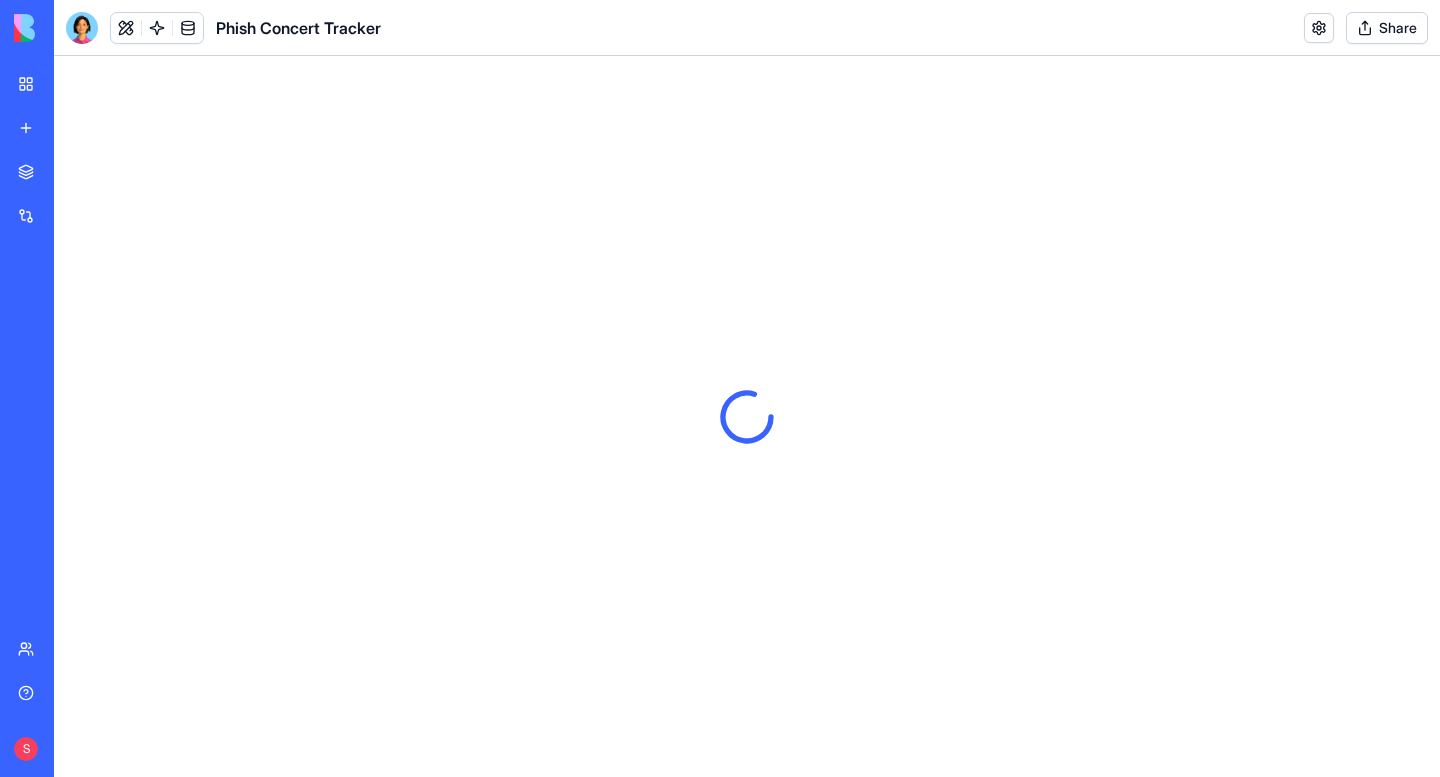 scroll, scrollTop: 0, scrollLeft: 0, axis: both 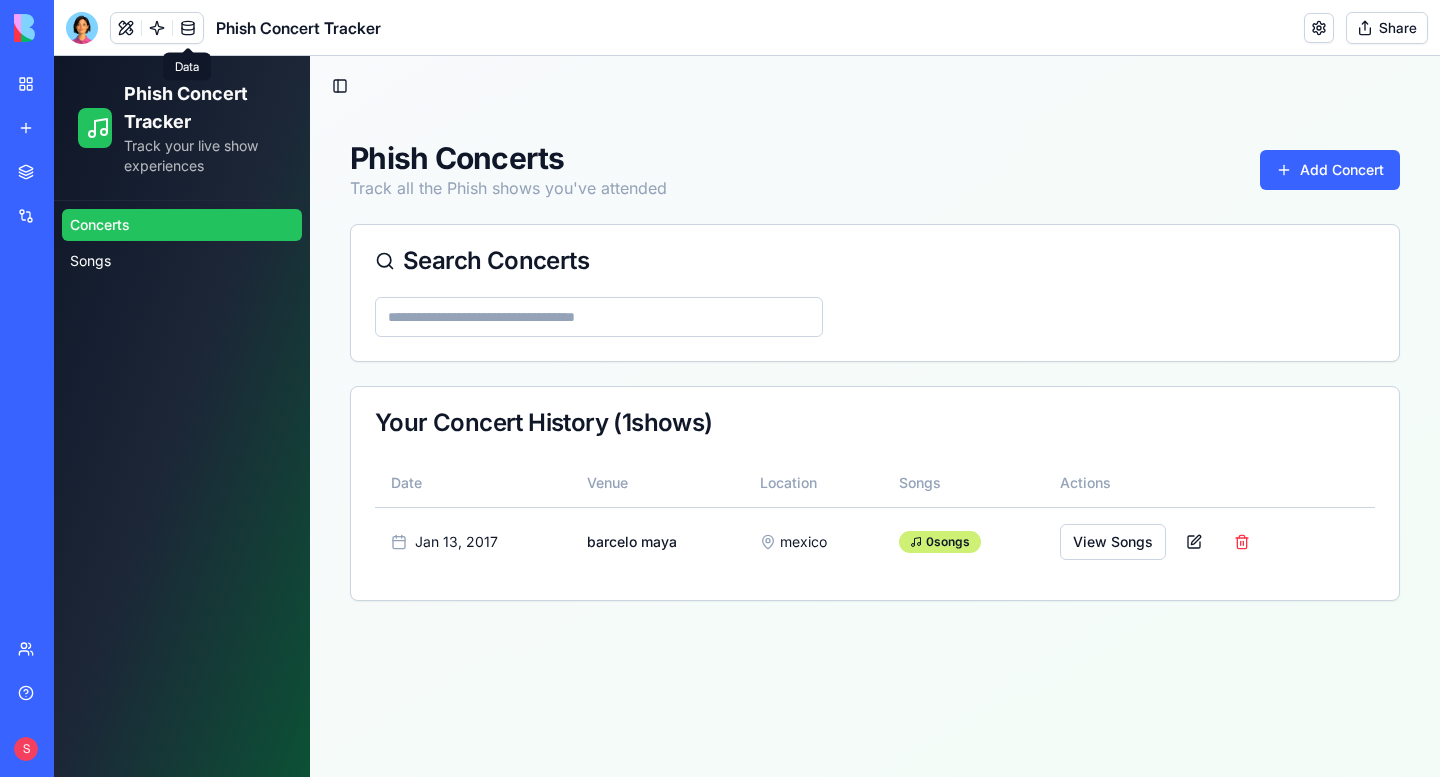 click at bounding box center (188, 28) 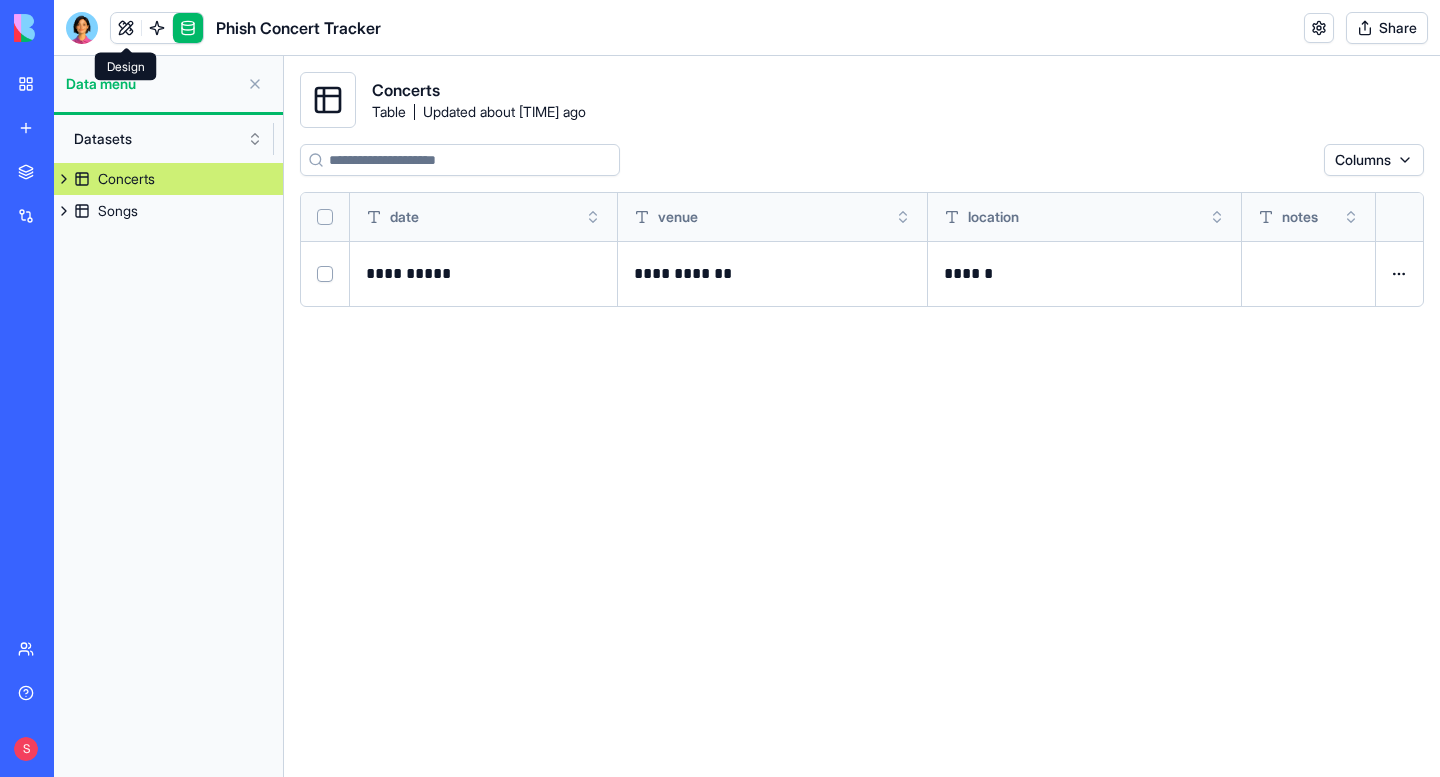 click at bounding box center (126, 28) 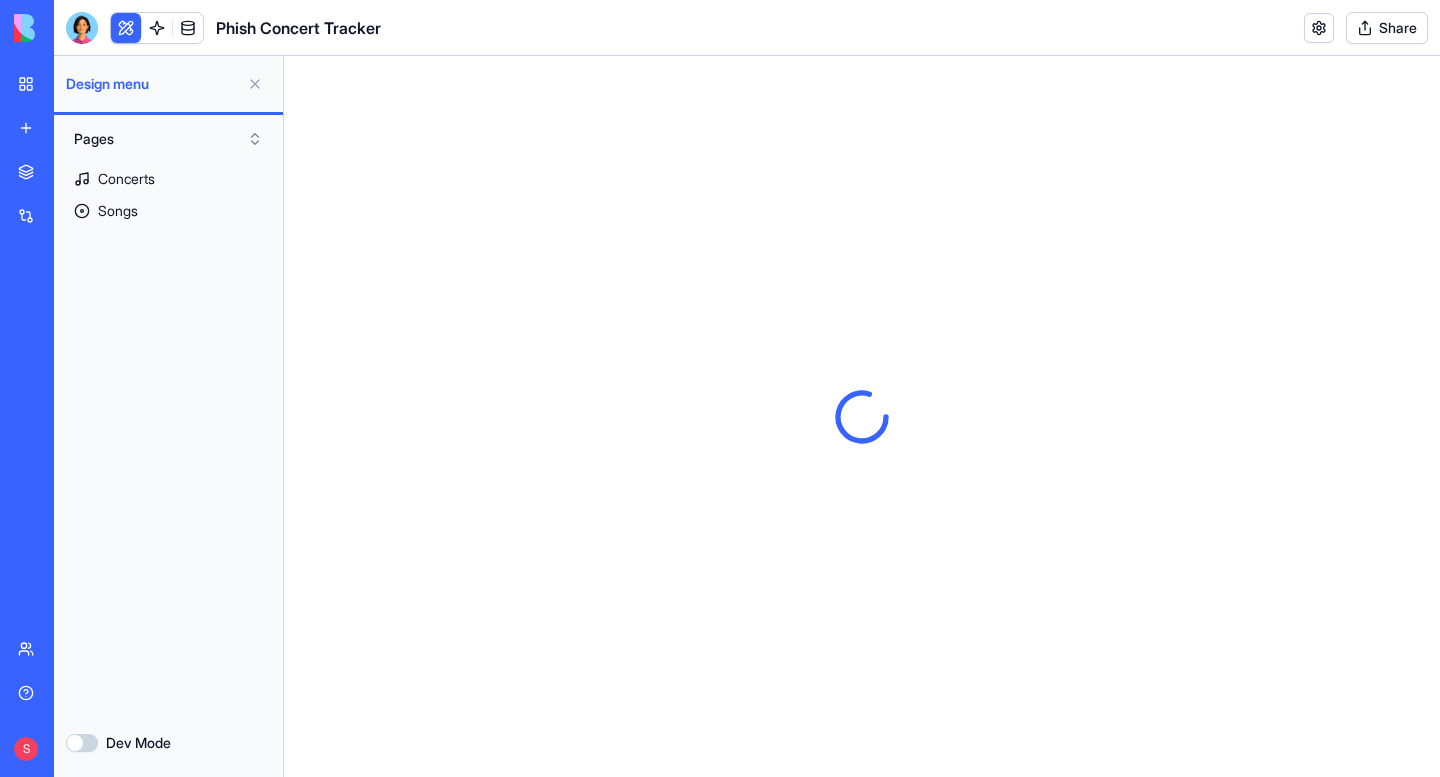 scroll, scrollTop: 0, scrollLeft: 0, axis: both 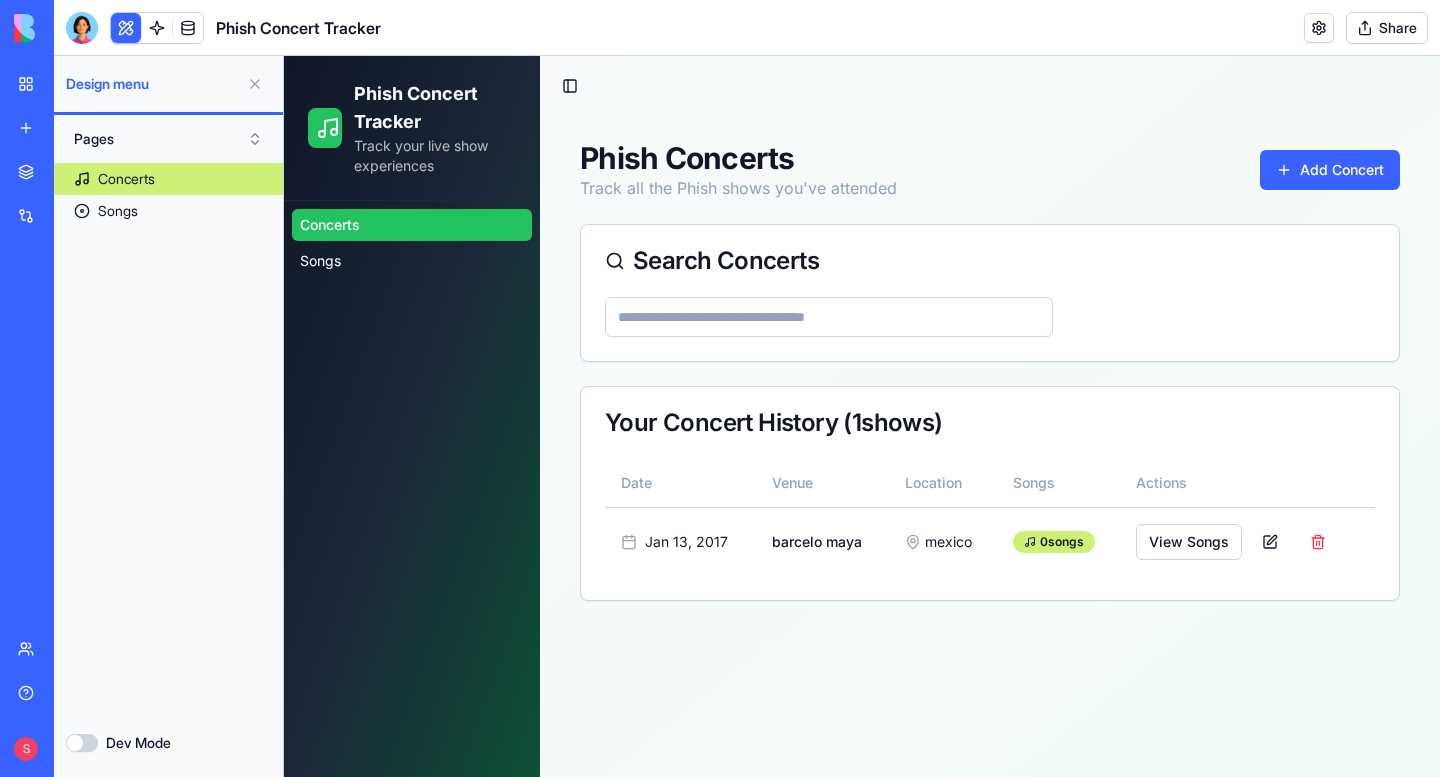 click at bounding box center [126, 28] 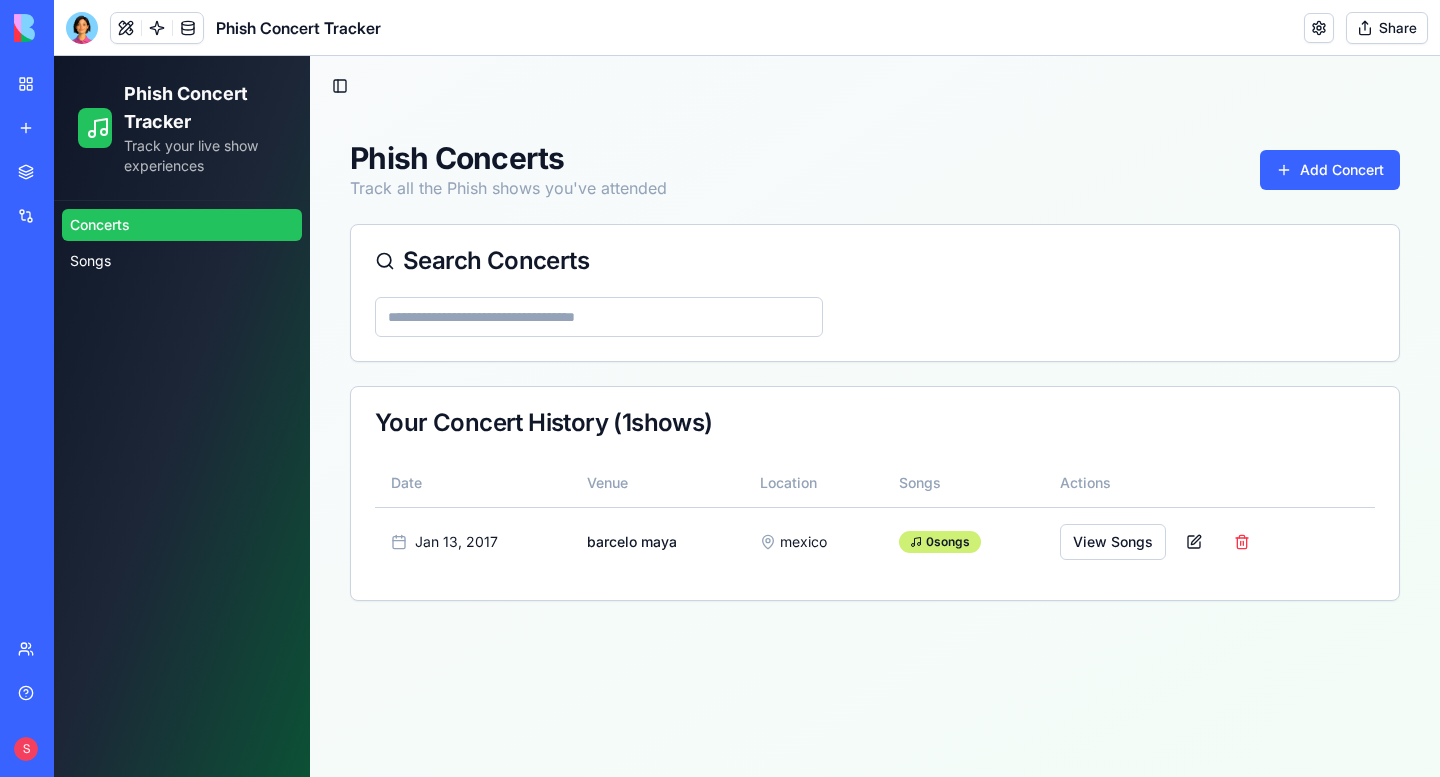click at bounding box center [126, 28] 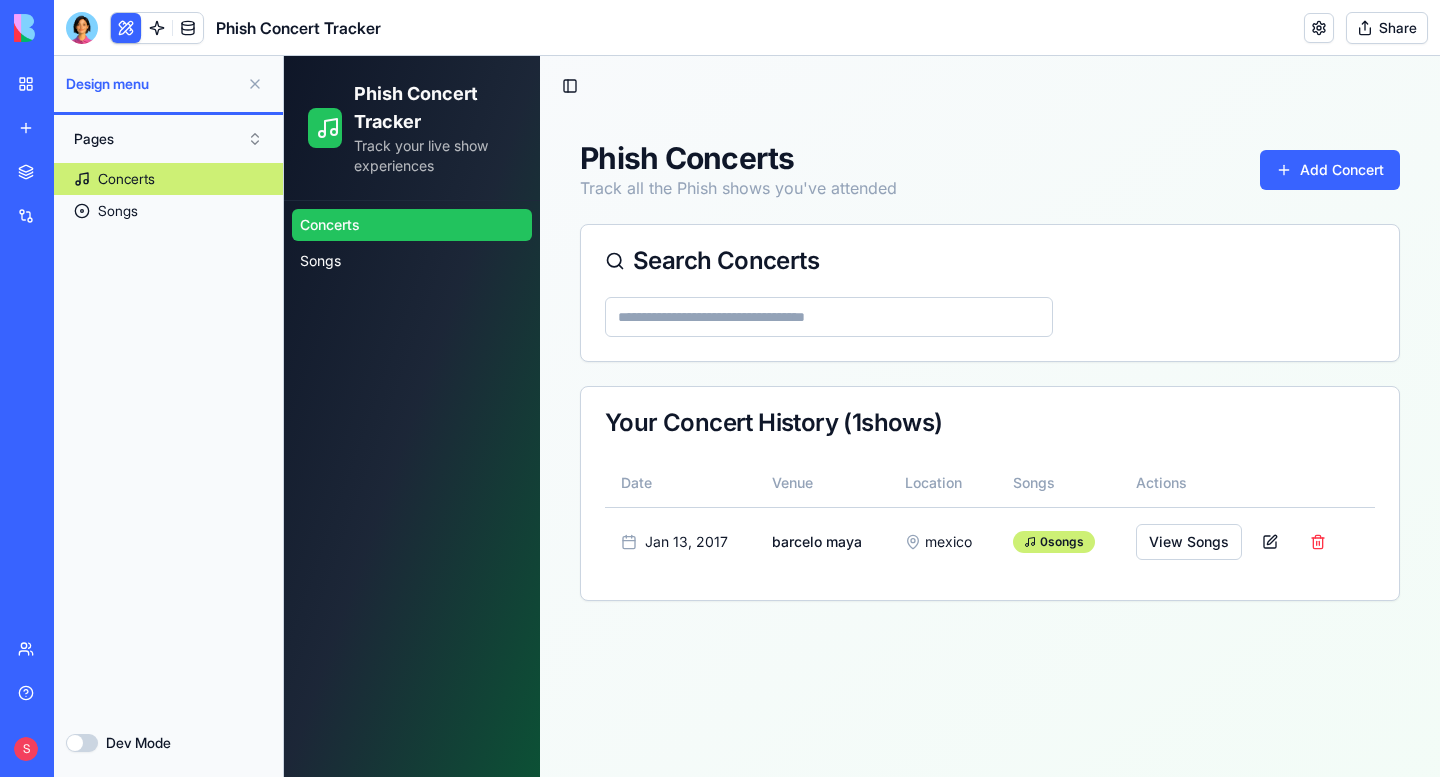 click at bounding box center (126, 28) 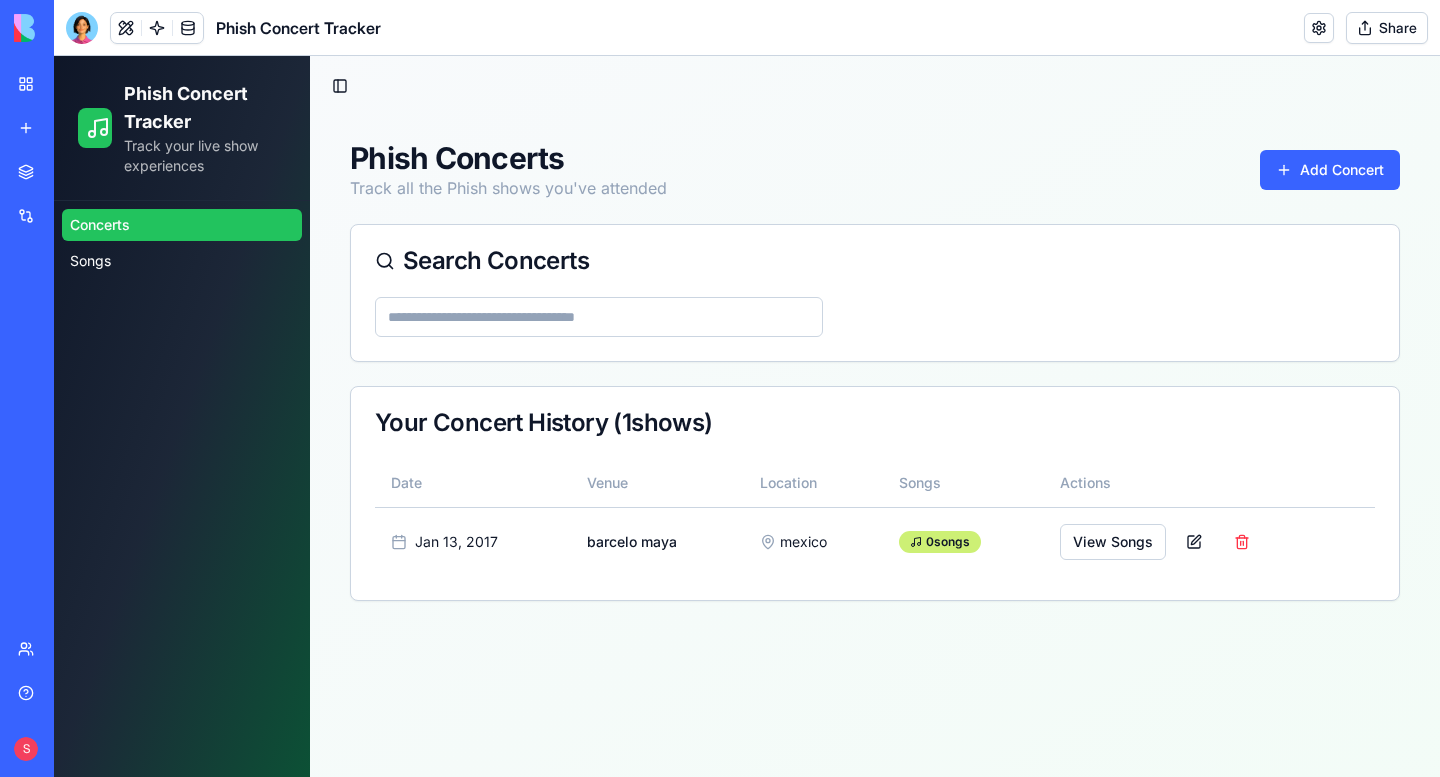 click at bounding box center (126, 28) 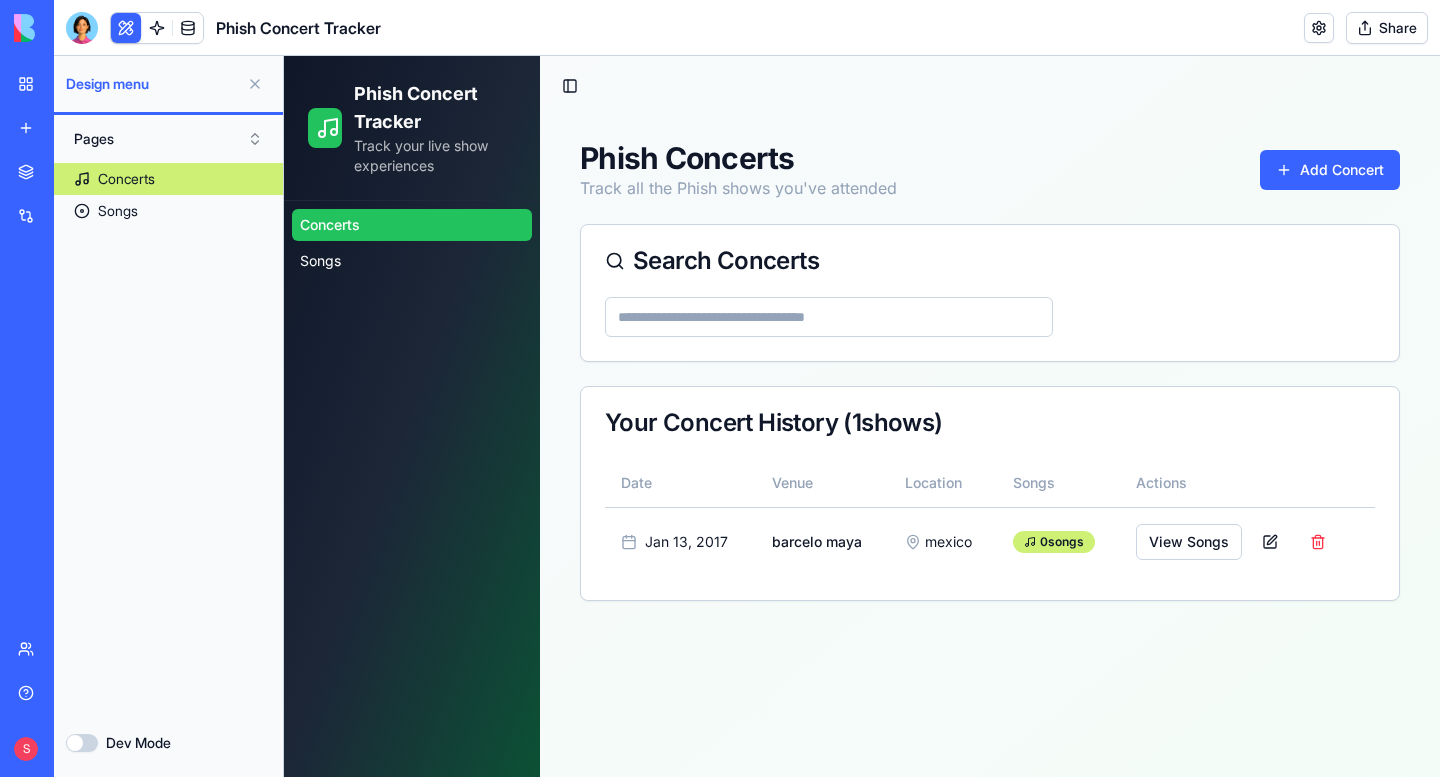 click at bounding box center [82, 28] 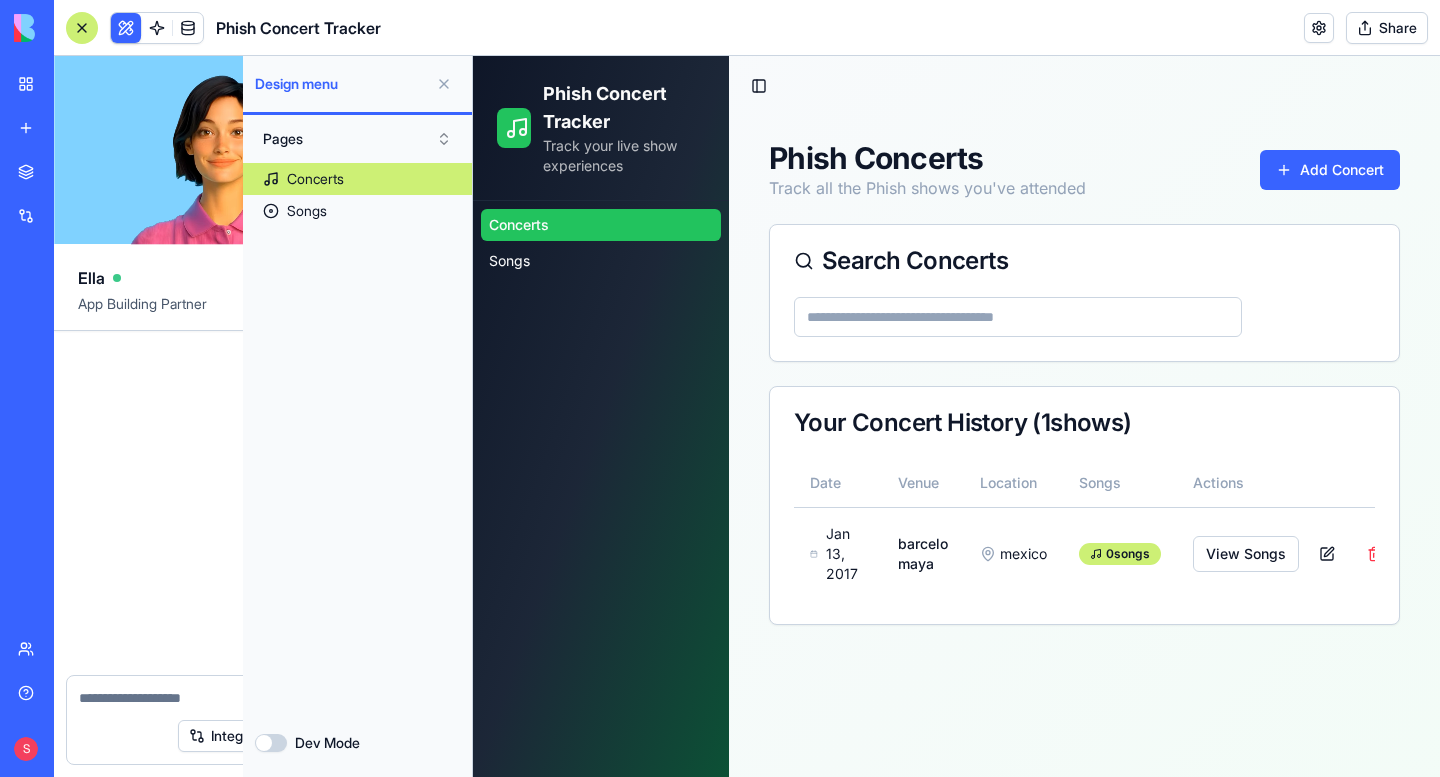 scroll, scrollTop: 920, scrollLeft: 0, axis: vertical 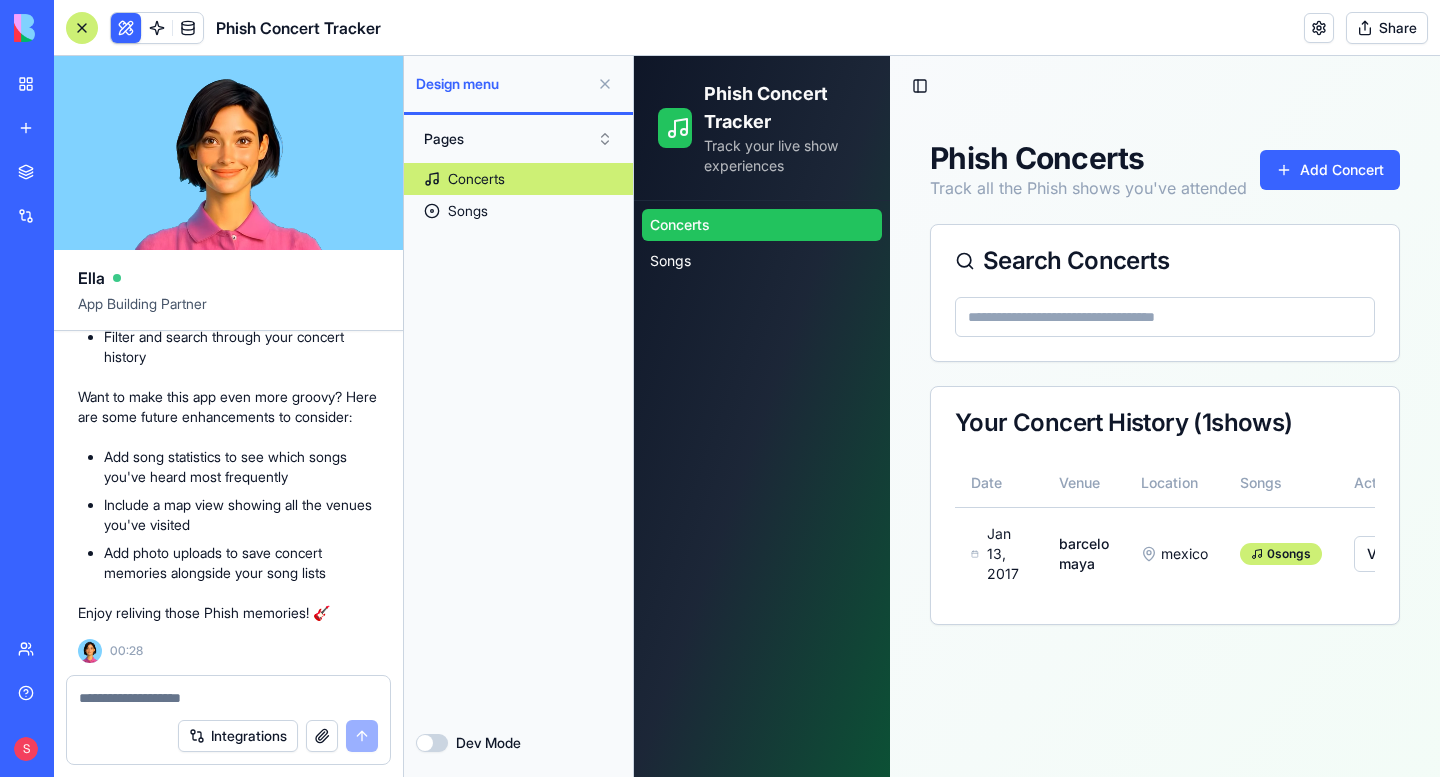 click at bounding box center (82, 28) 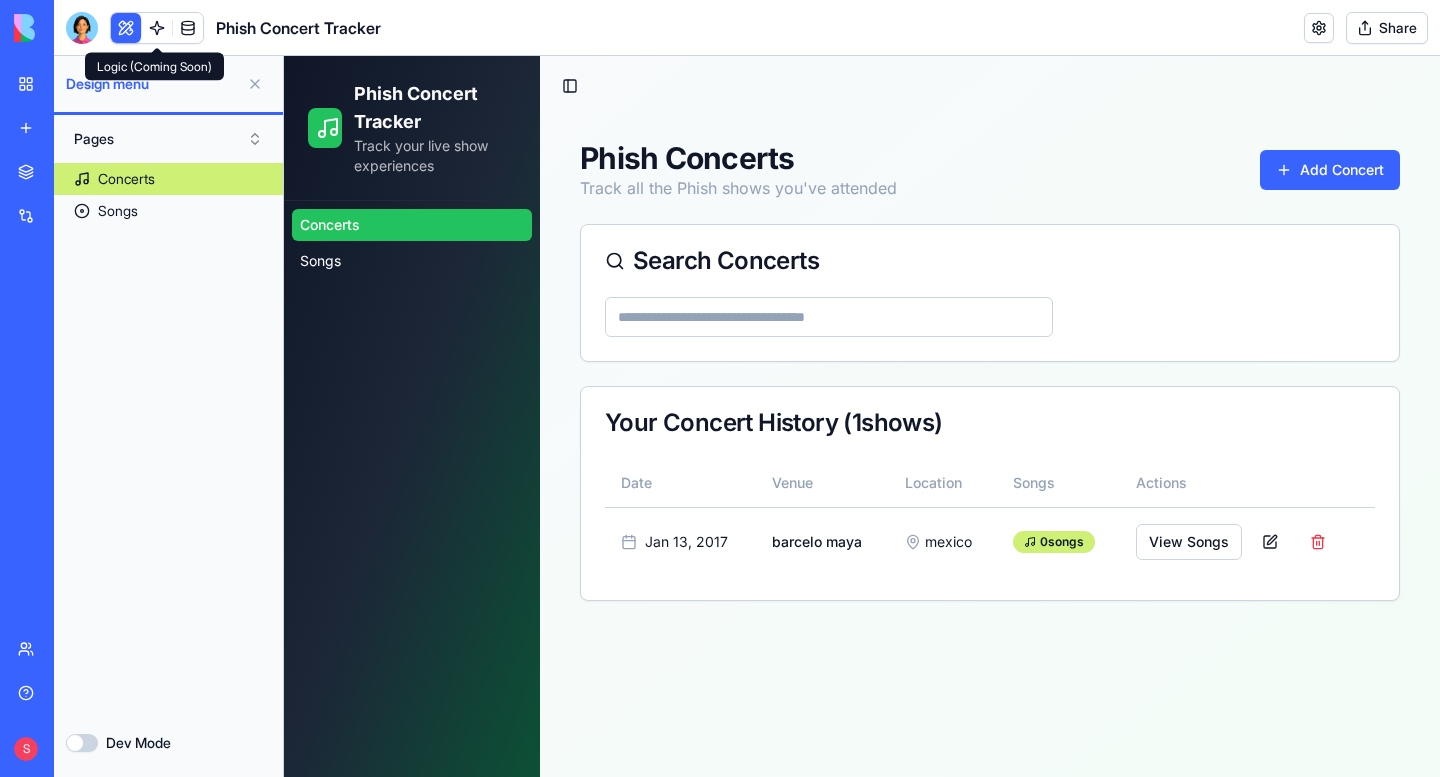 click at bounding box center (157, 28) 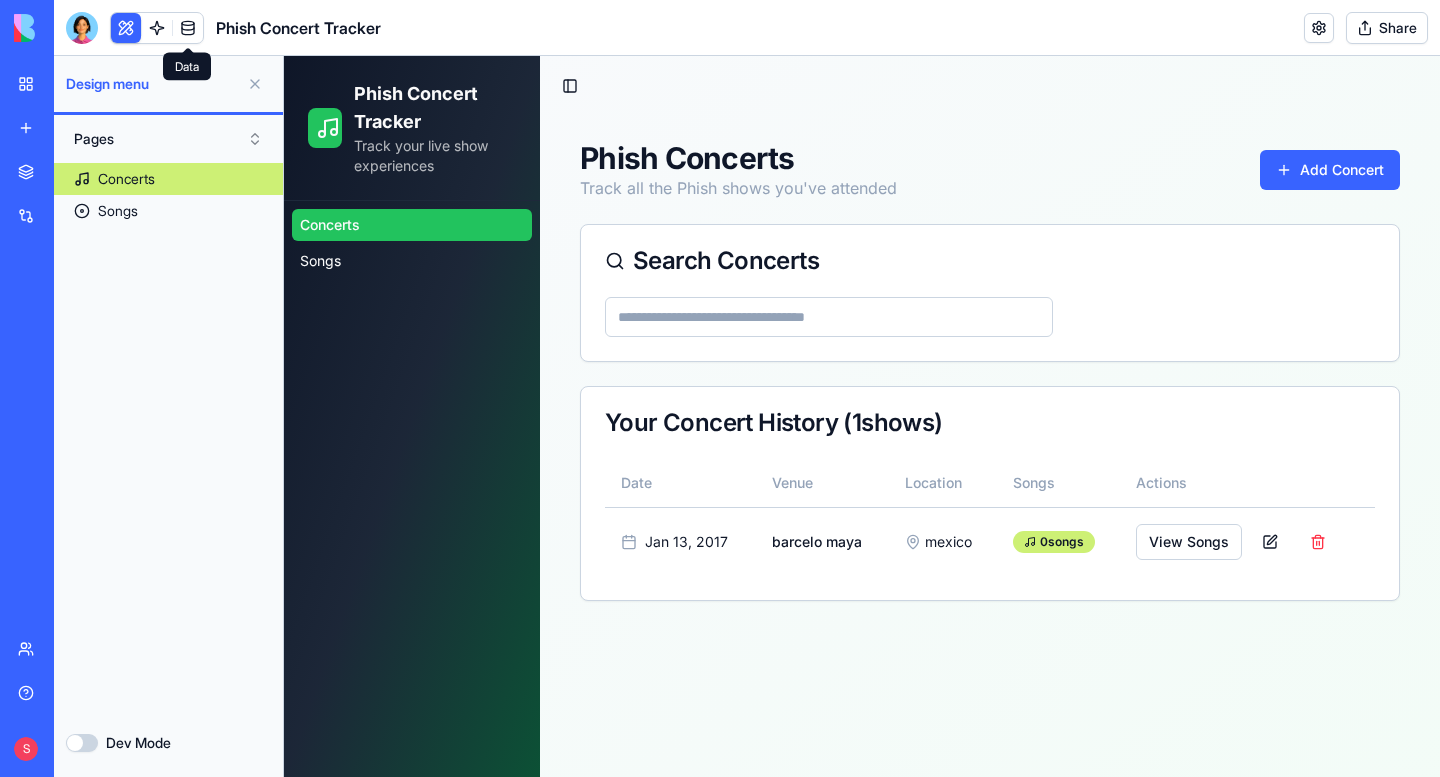click at bounding box center [188, 28] 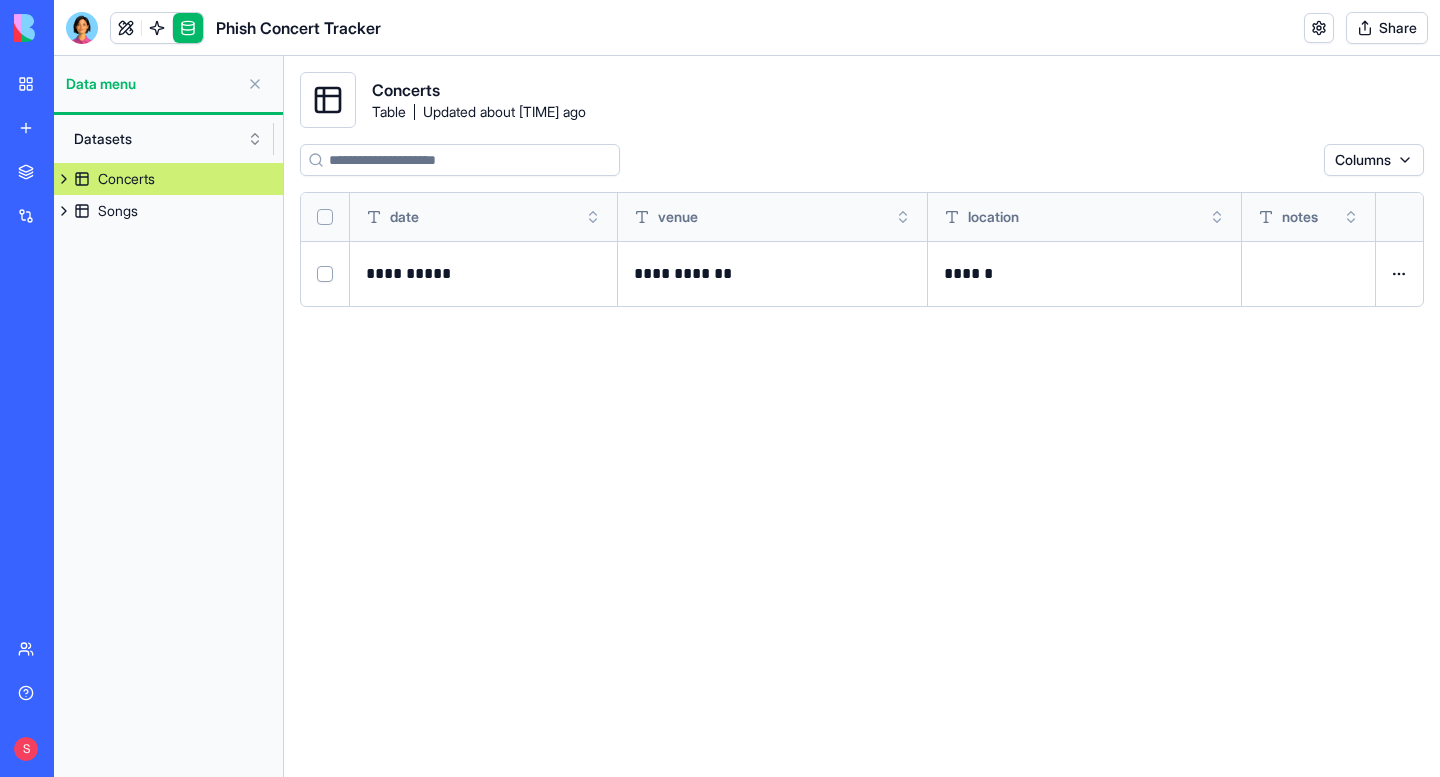 click at bounding box center (1319, 28) 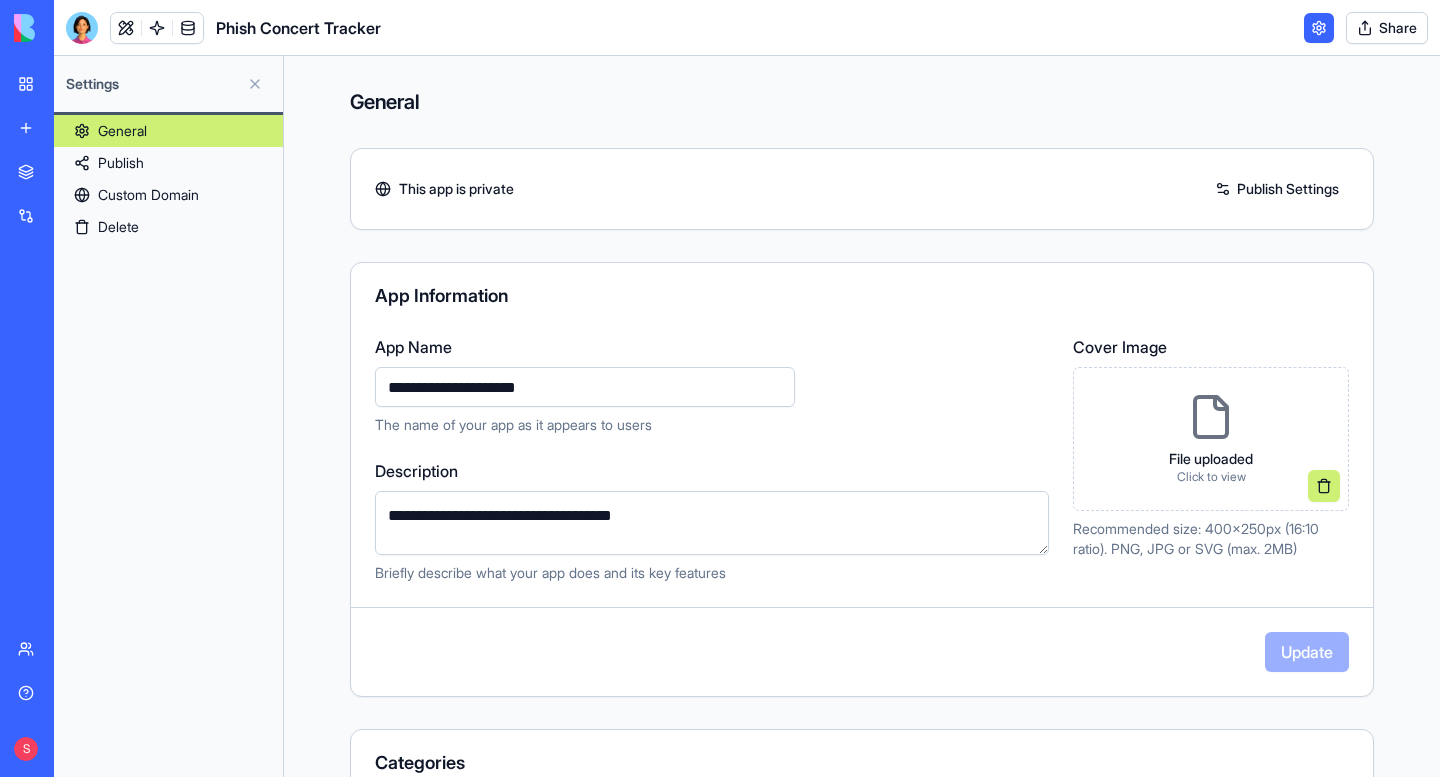 click on "**********" at bounding box center (862, 639) 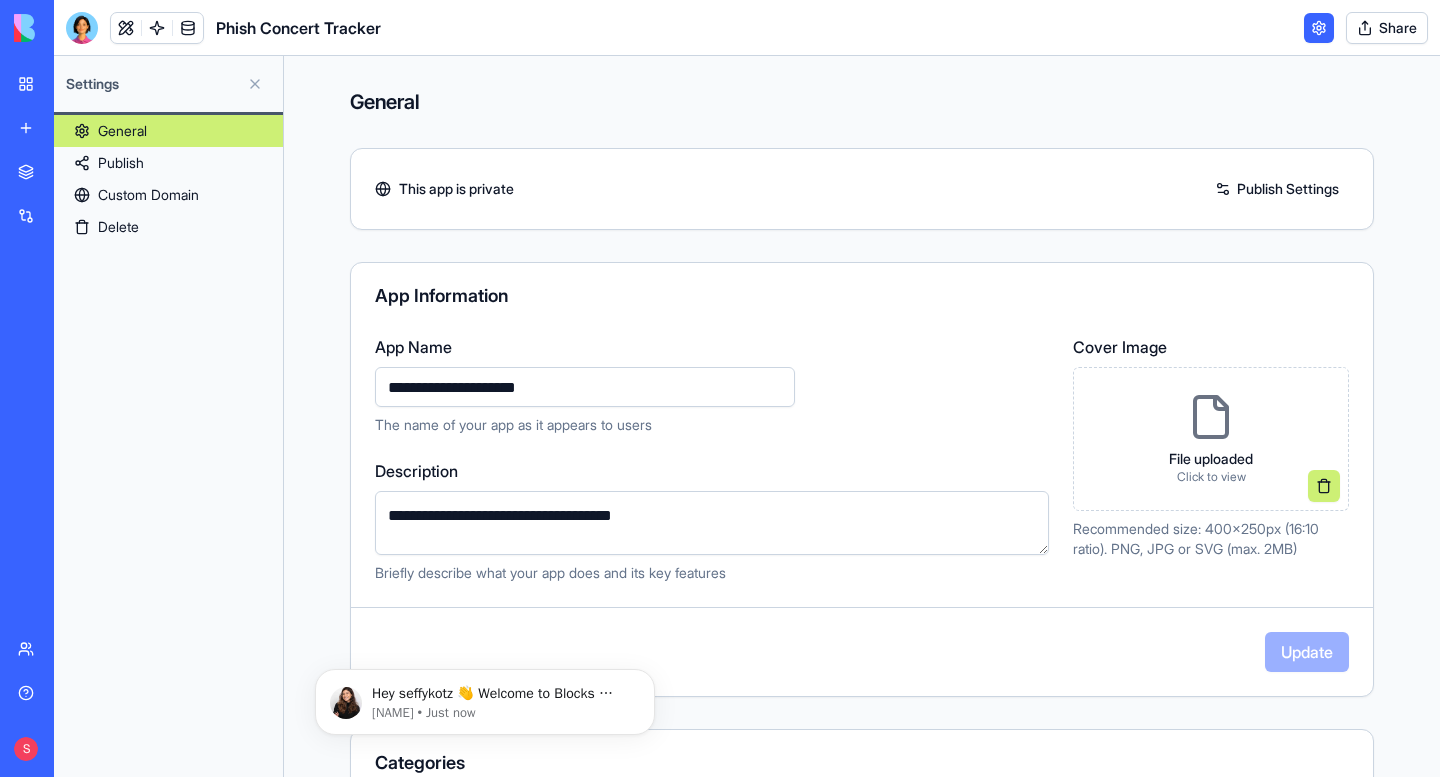 scroll, scrollTop: 0, scrollLeft: 0, axis: both 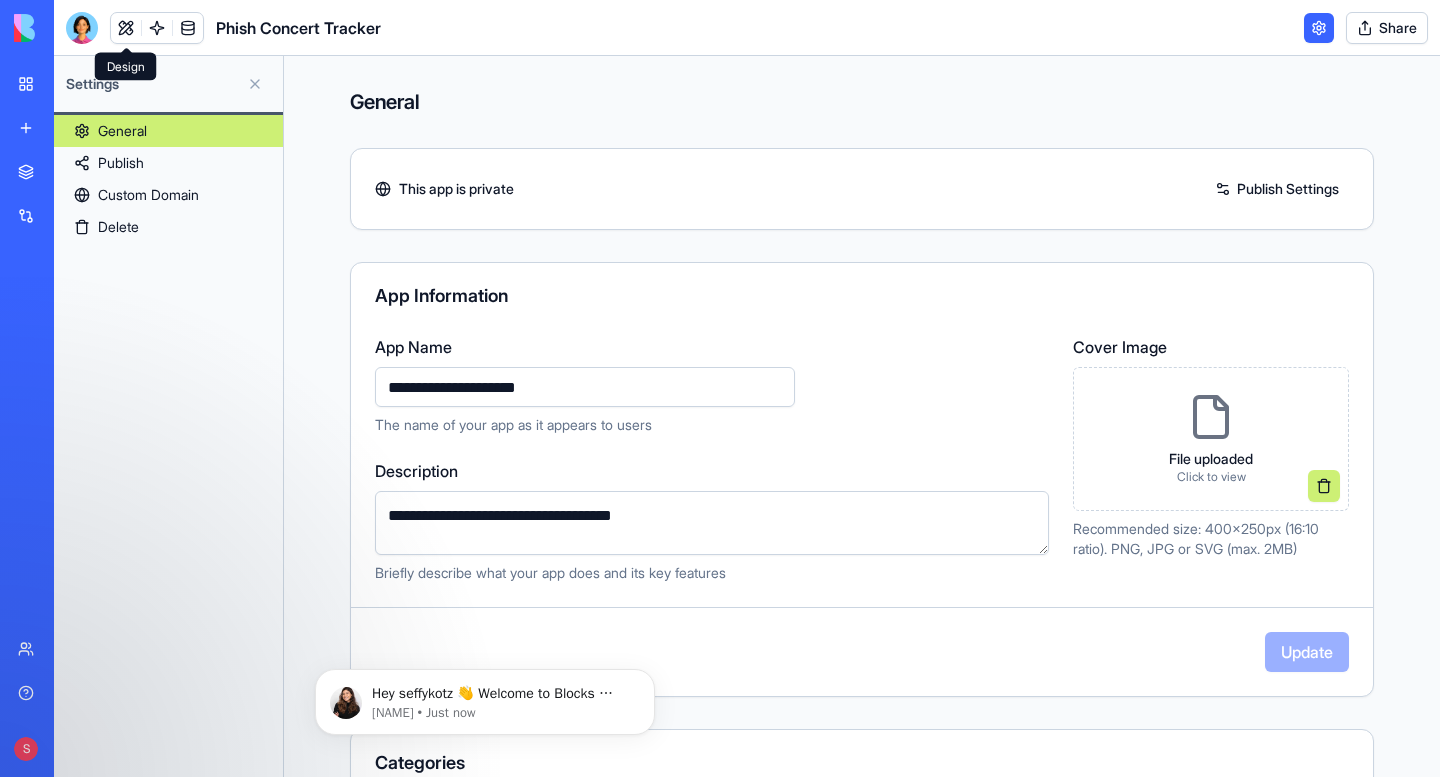 click at bounding box center (126, 28) 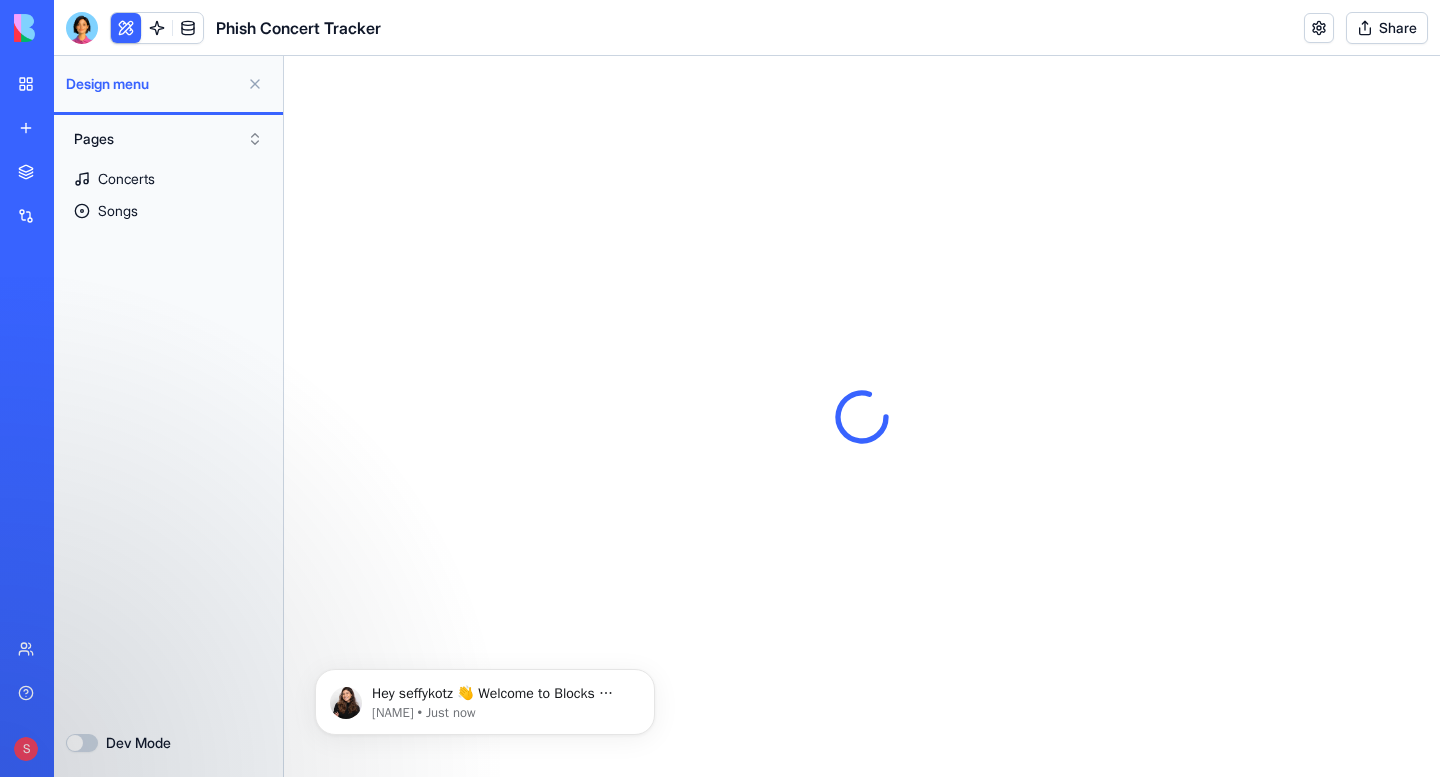 scroll, scrollTop: 0, scrollLeft: 0, axis: both 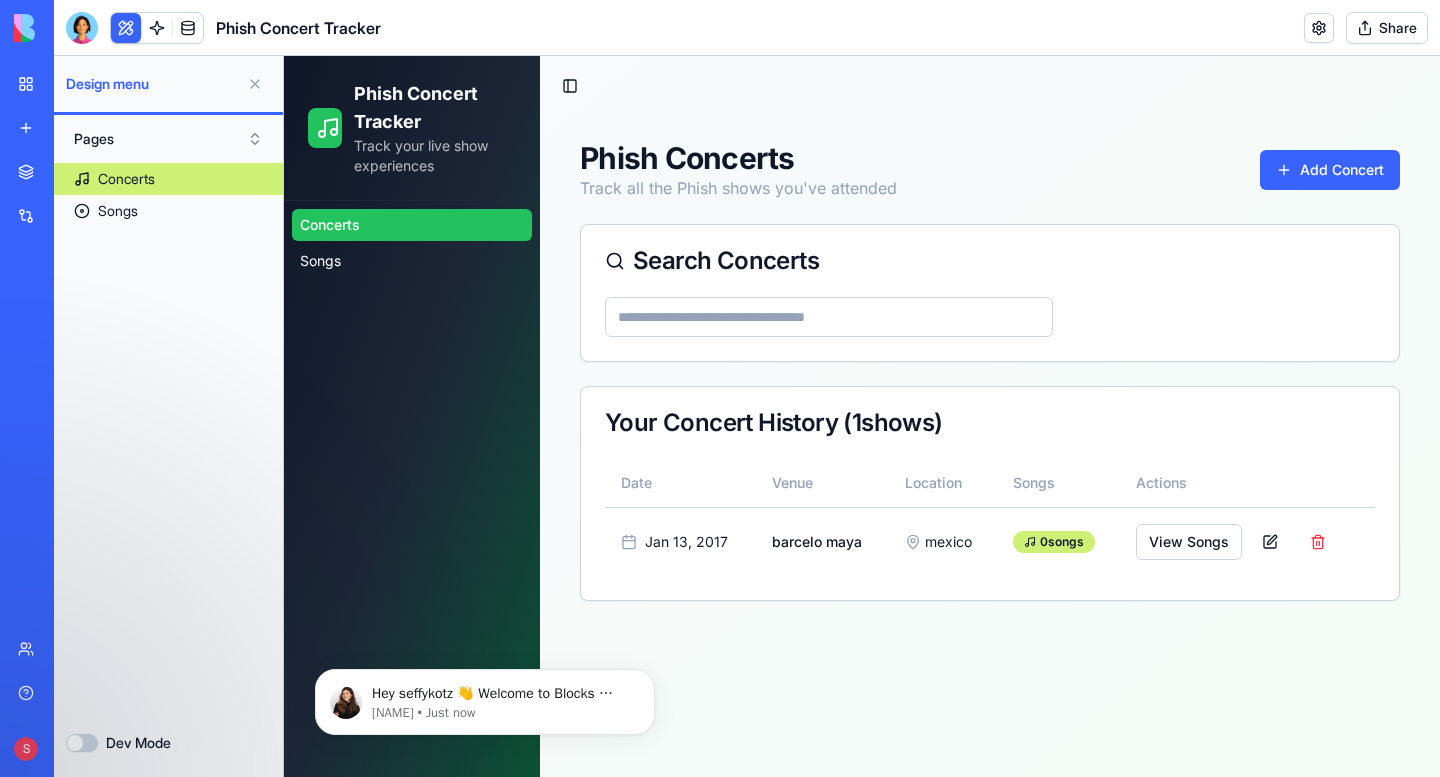click at bounding box center [188, 28] 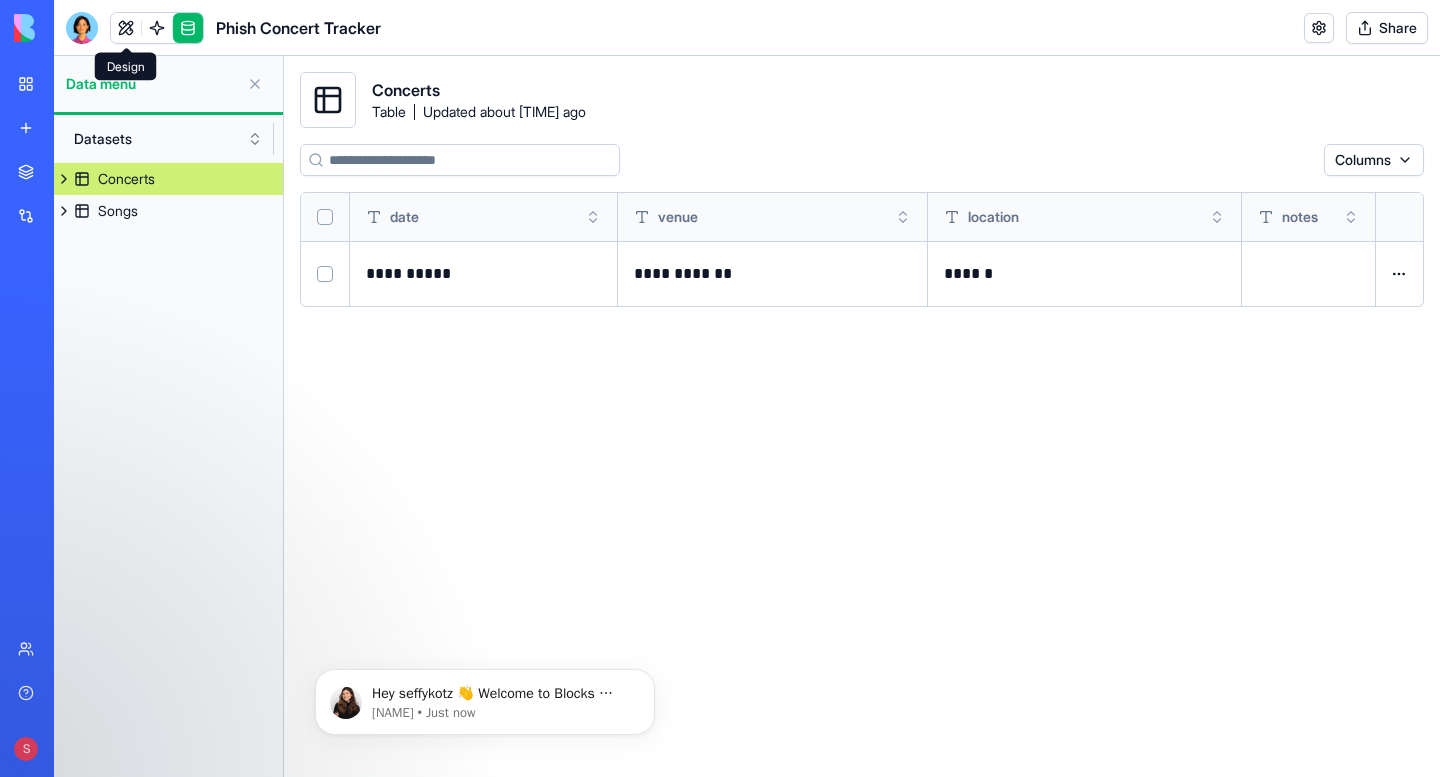 click at bounding box center (126, 28) 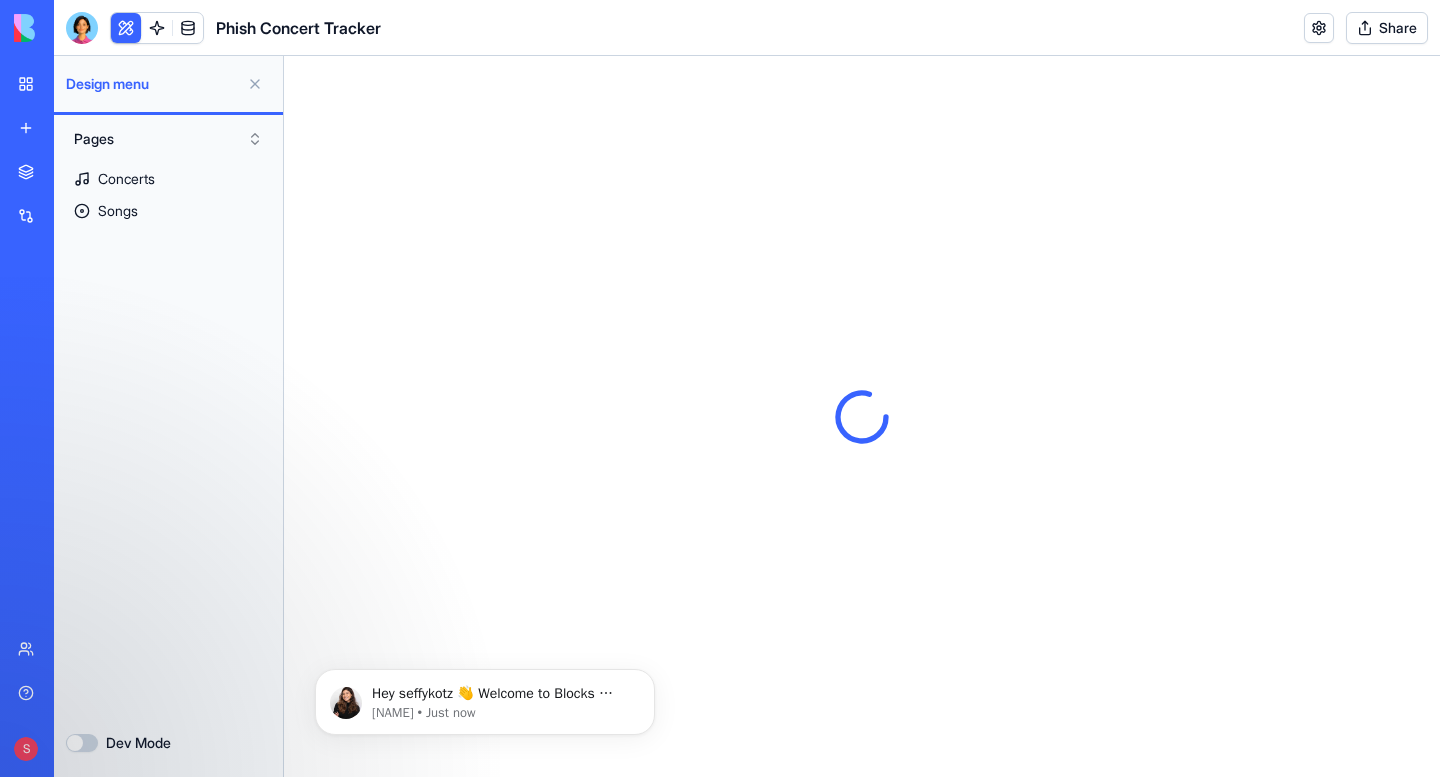 scroll, scrollTop: 0, scrollLeft: 0, axis: both 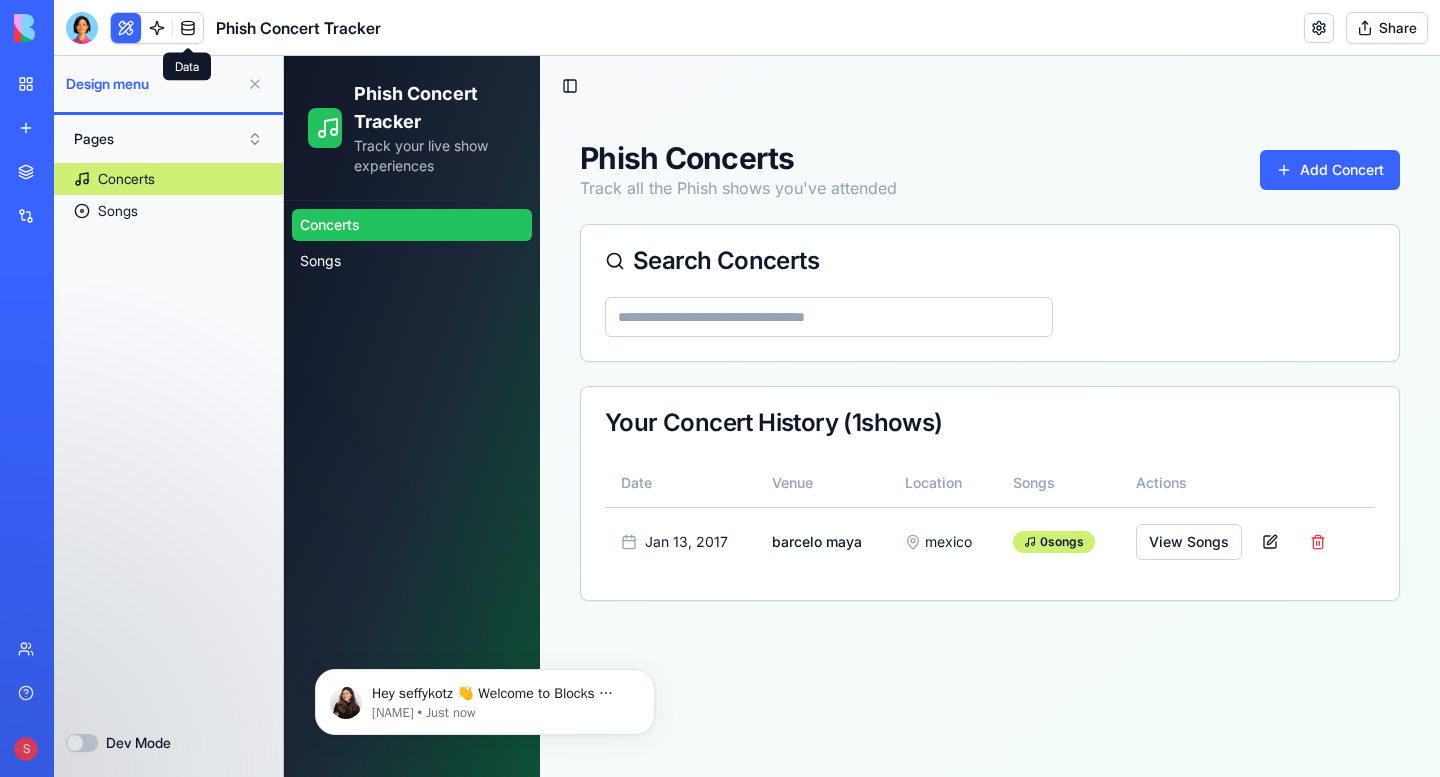 click at bounding box center [188, 28] 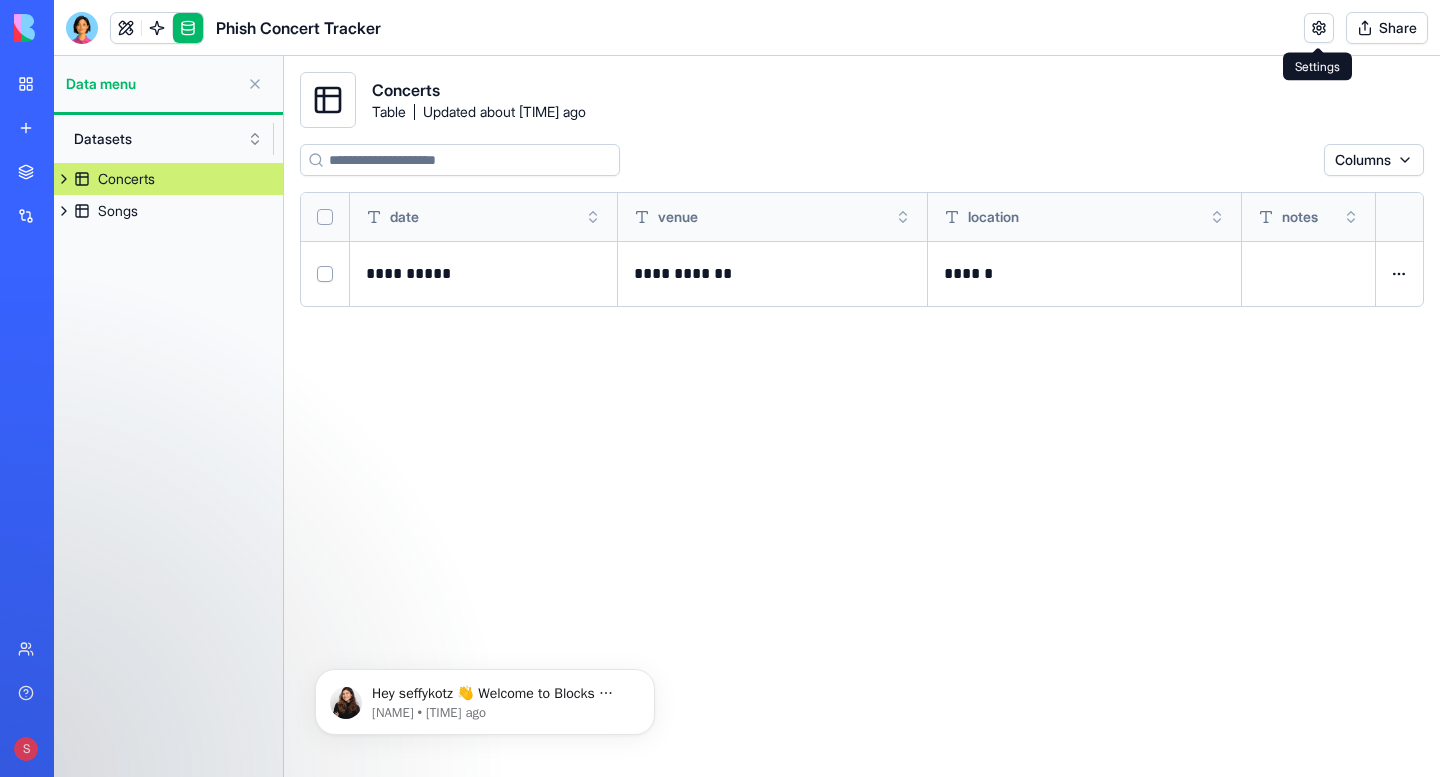 click at bounding box center [1319, 28] 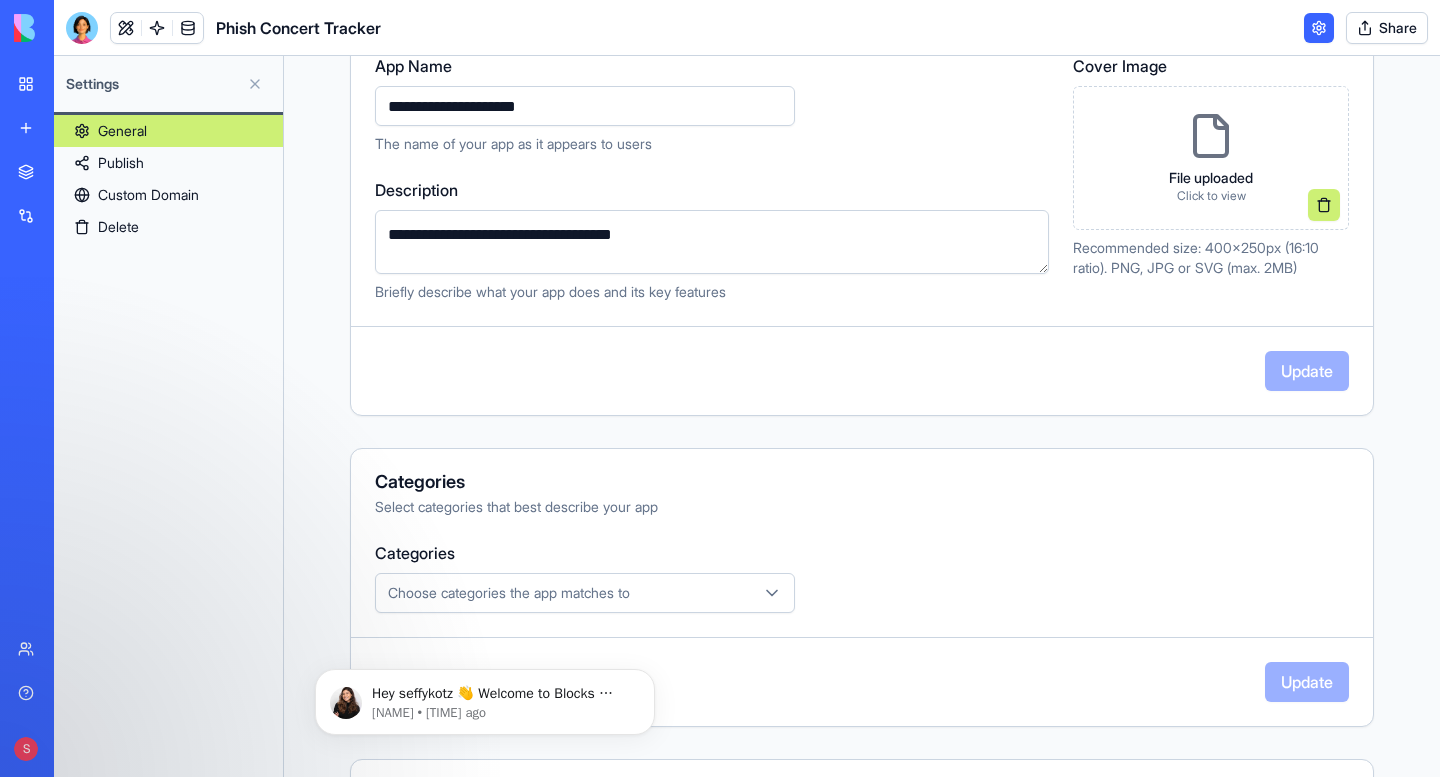 scroll, scrollTop: 0, scrollLeft: 0, axis: both 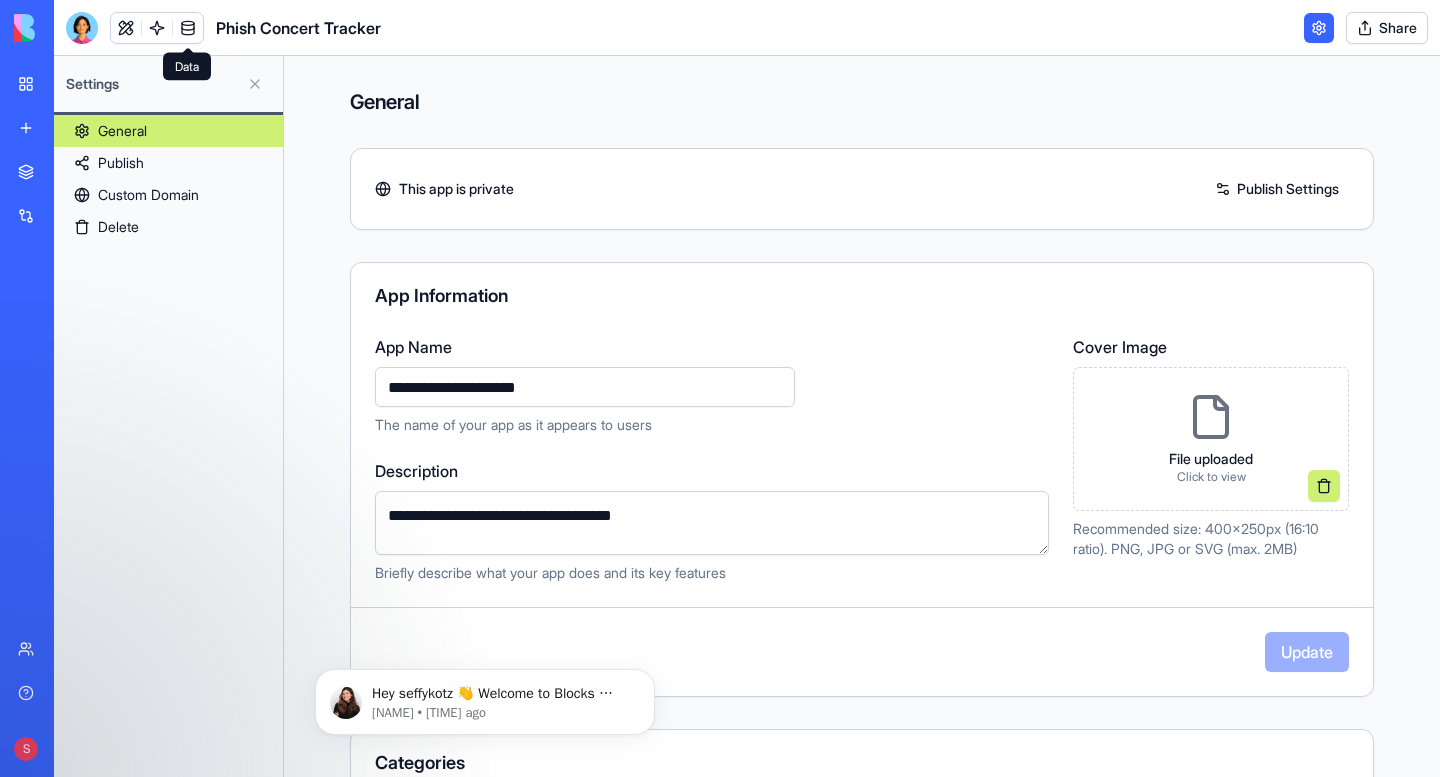 click at bounding box center (188, 28) 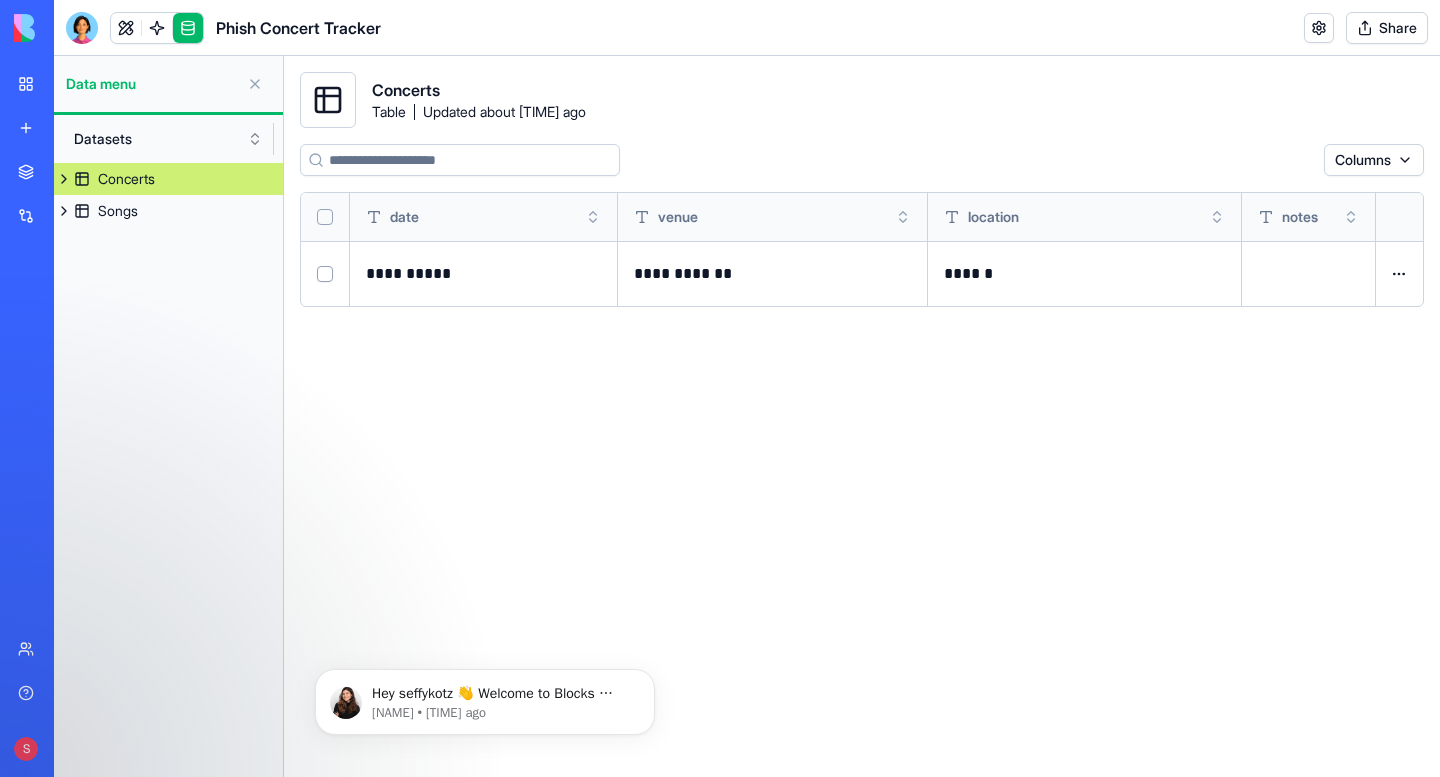 click on "My workspace" at bounding box center [61, 84] 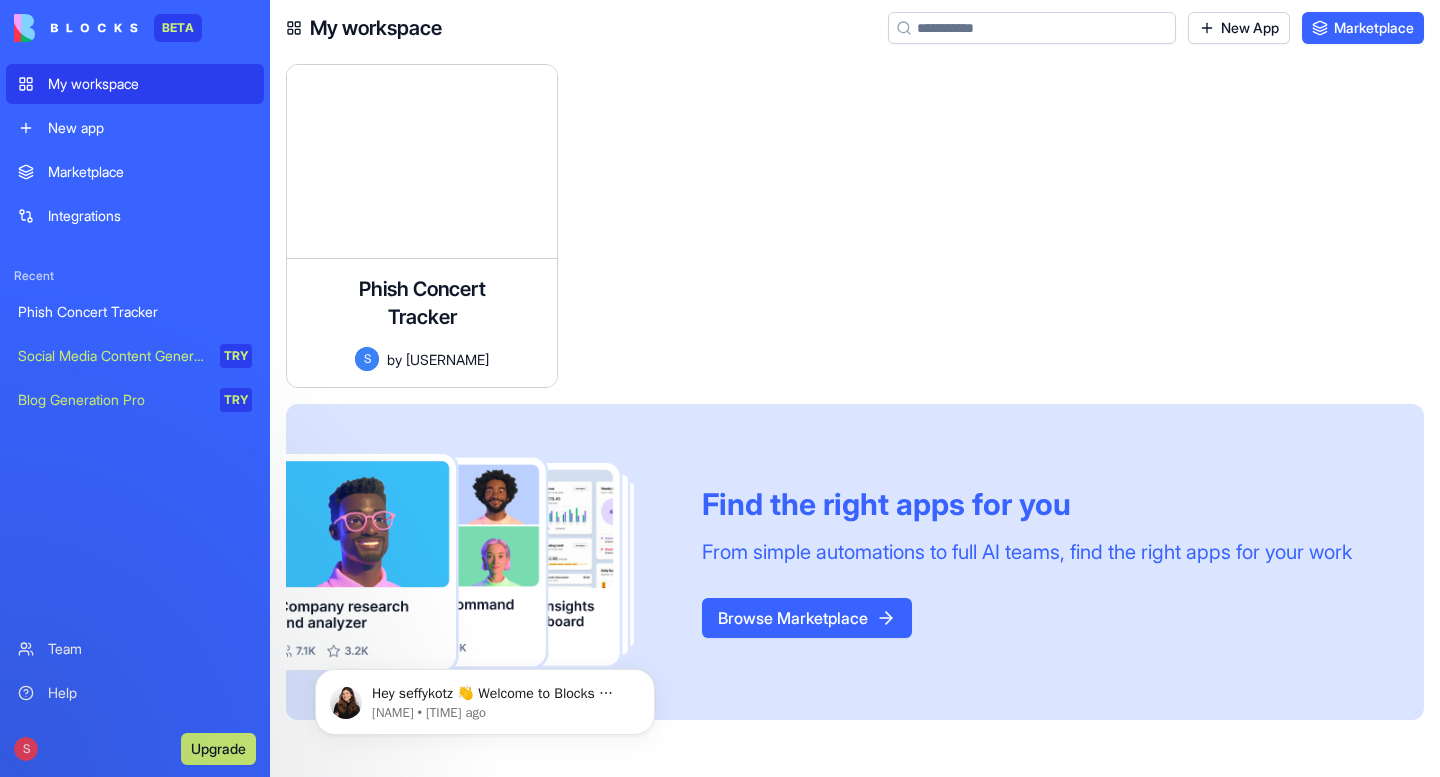 click on "Hey seffykotz 👋 Welcome to Blocks 🙌  I'm here if you have any questions! Shelly • 2m ago" at bounding box center (485, 610) 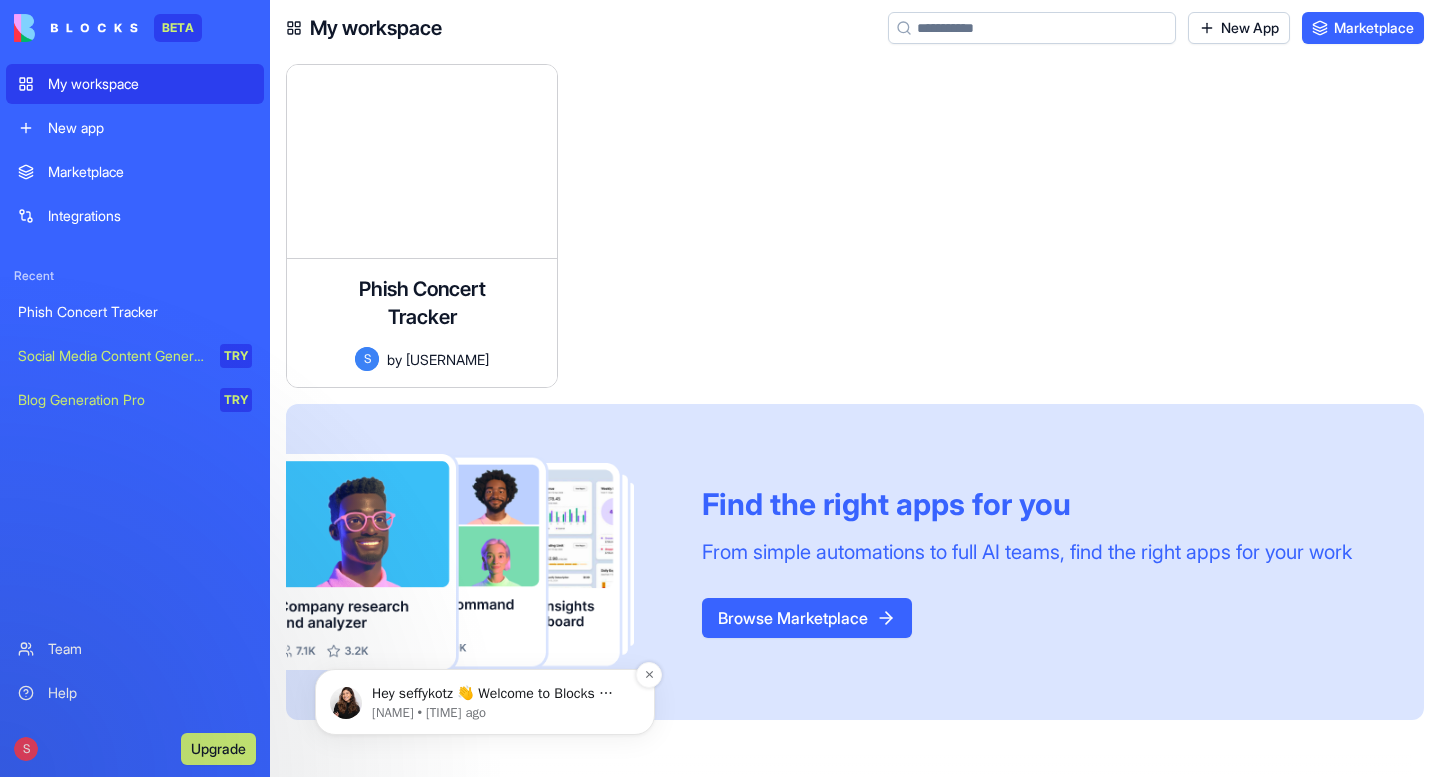 click on "Hey seffykotz 👋 Welcome to Blocks 🙌  I'm here if you have any questions!" at bounding box center [501, 694] 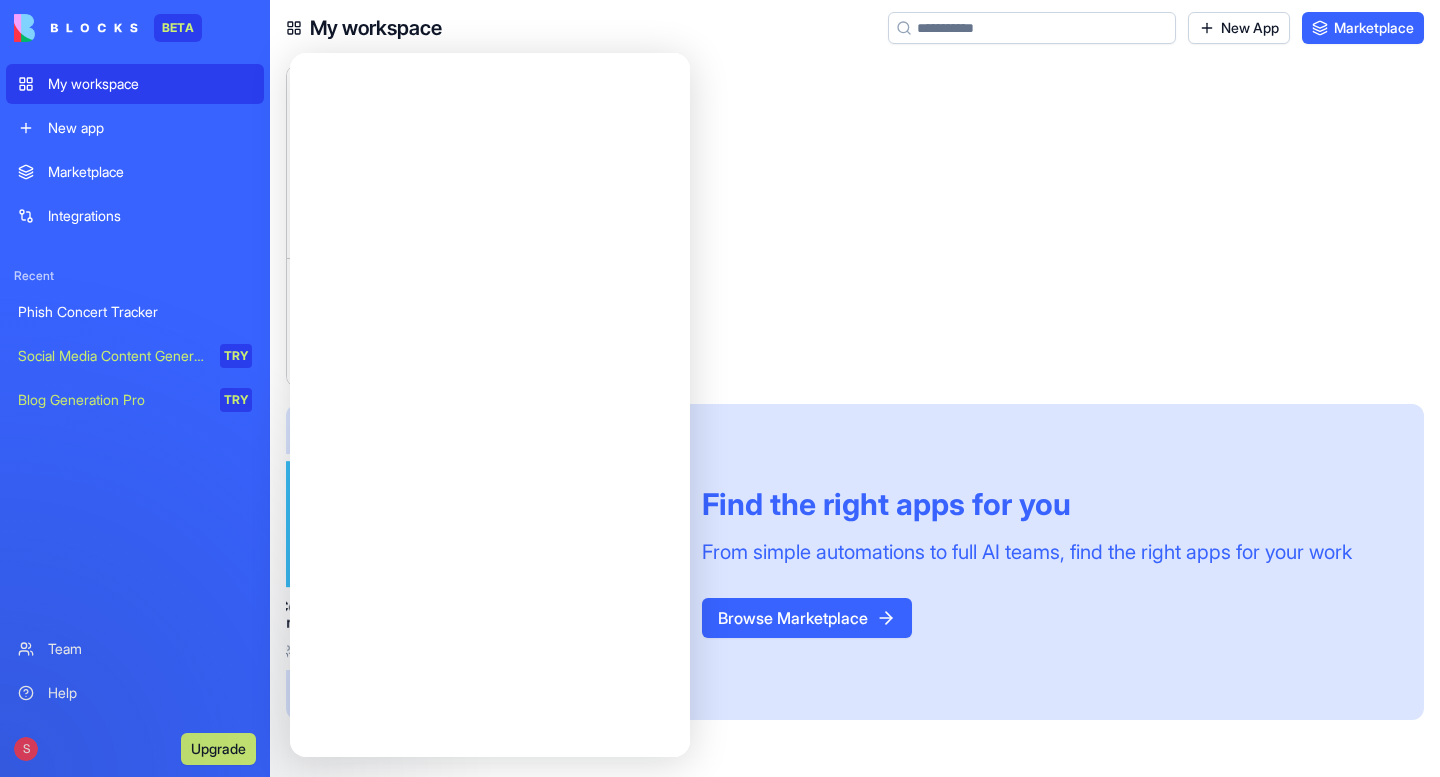 scroll, scrollTop: 0, scrollLeft: 0, axis: both 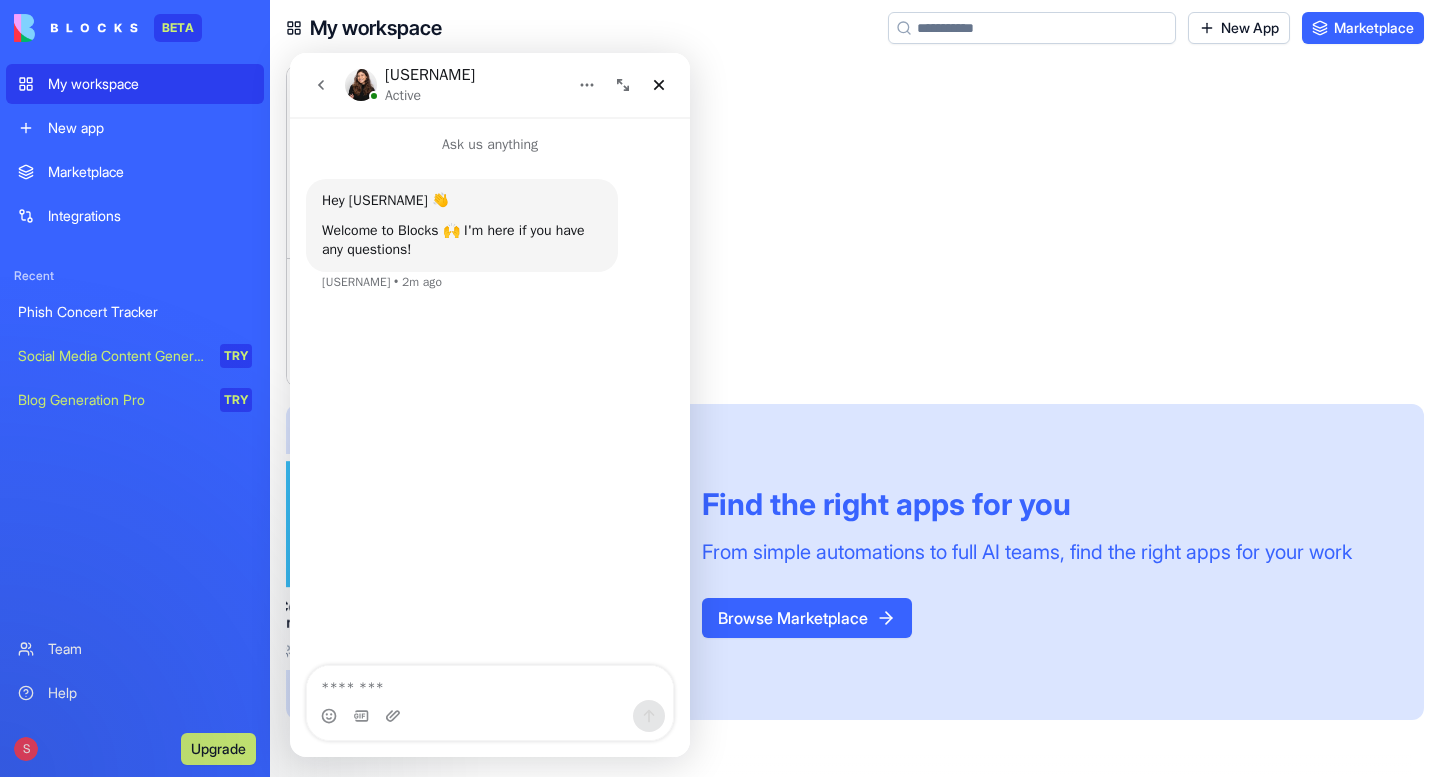 click 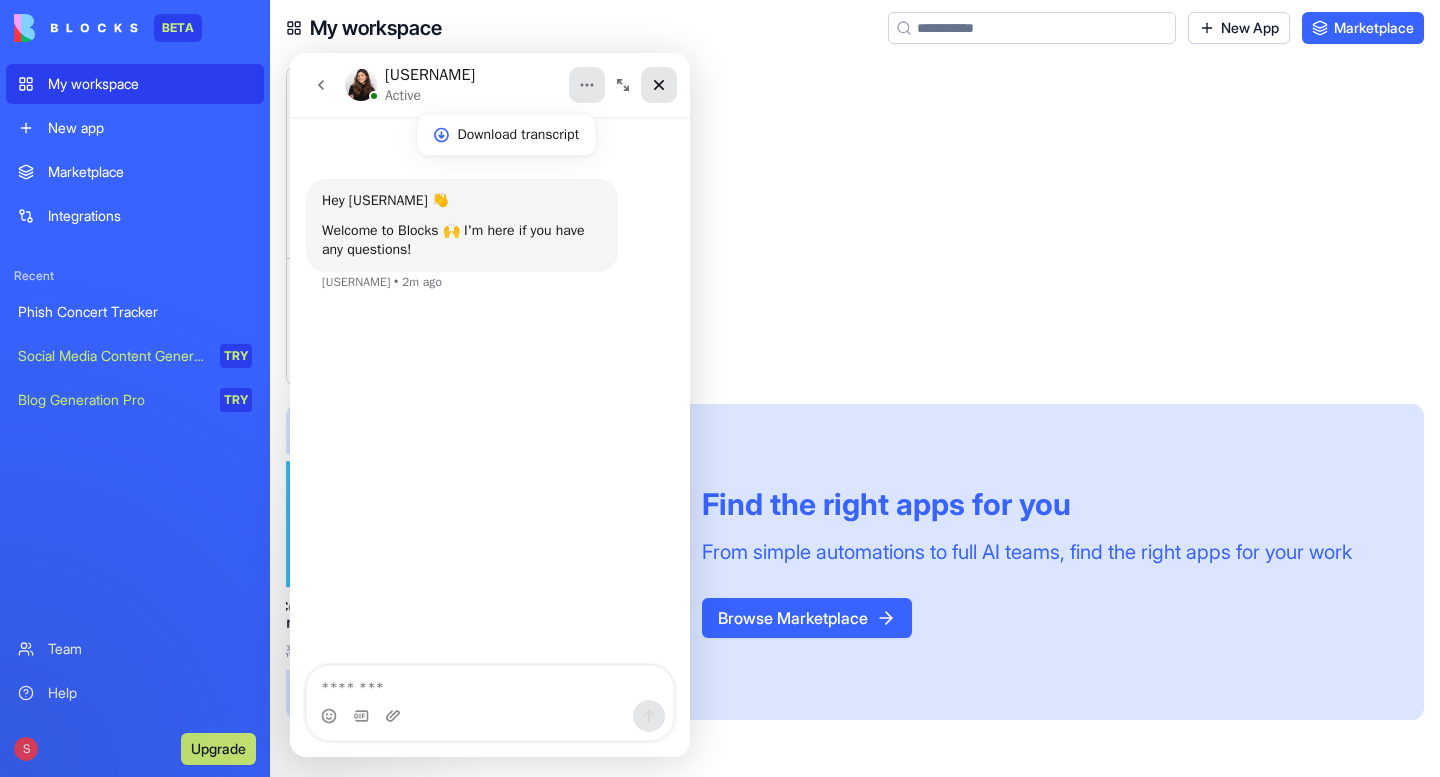 click 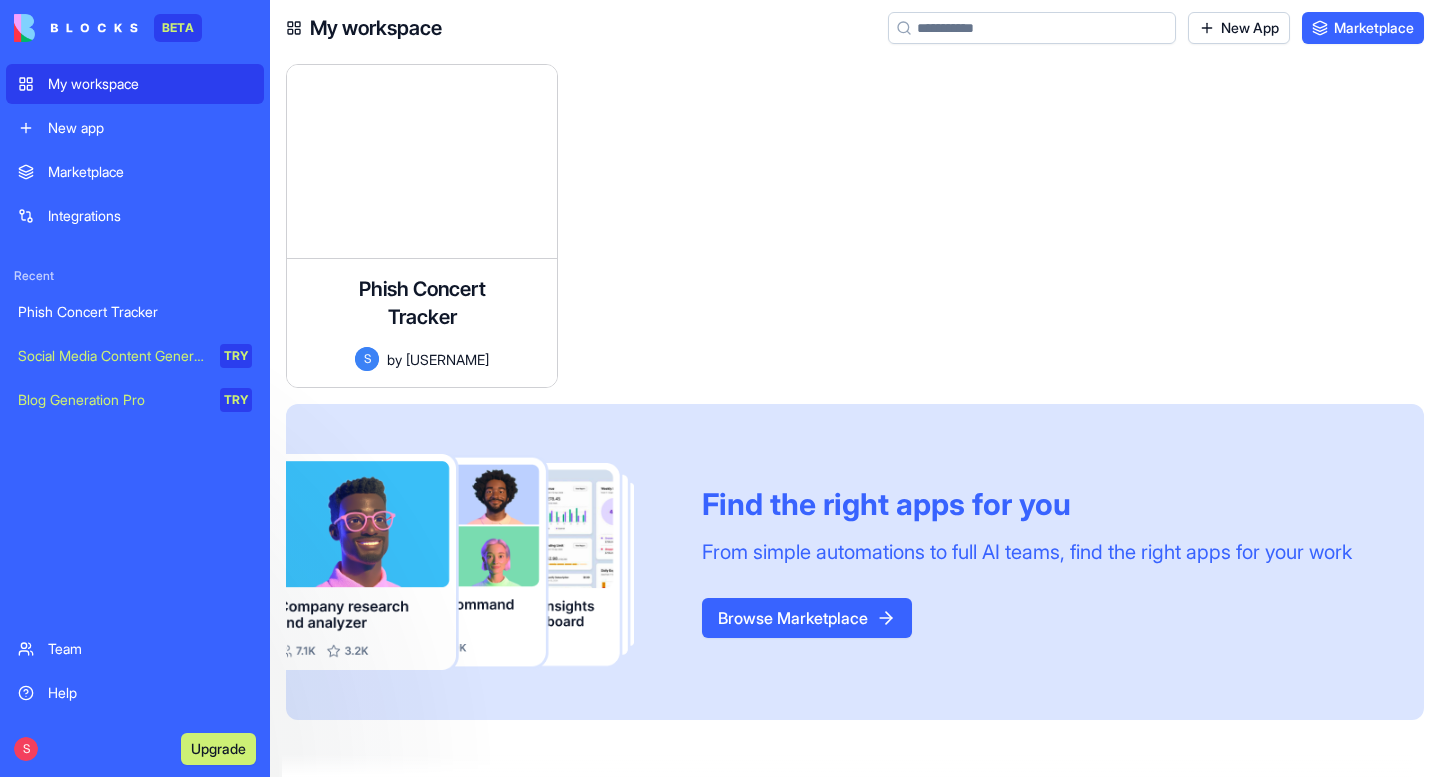 scroll, scrollTop: 0, scrollLeft: 0, axis: both 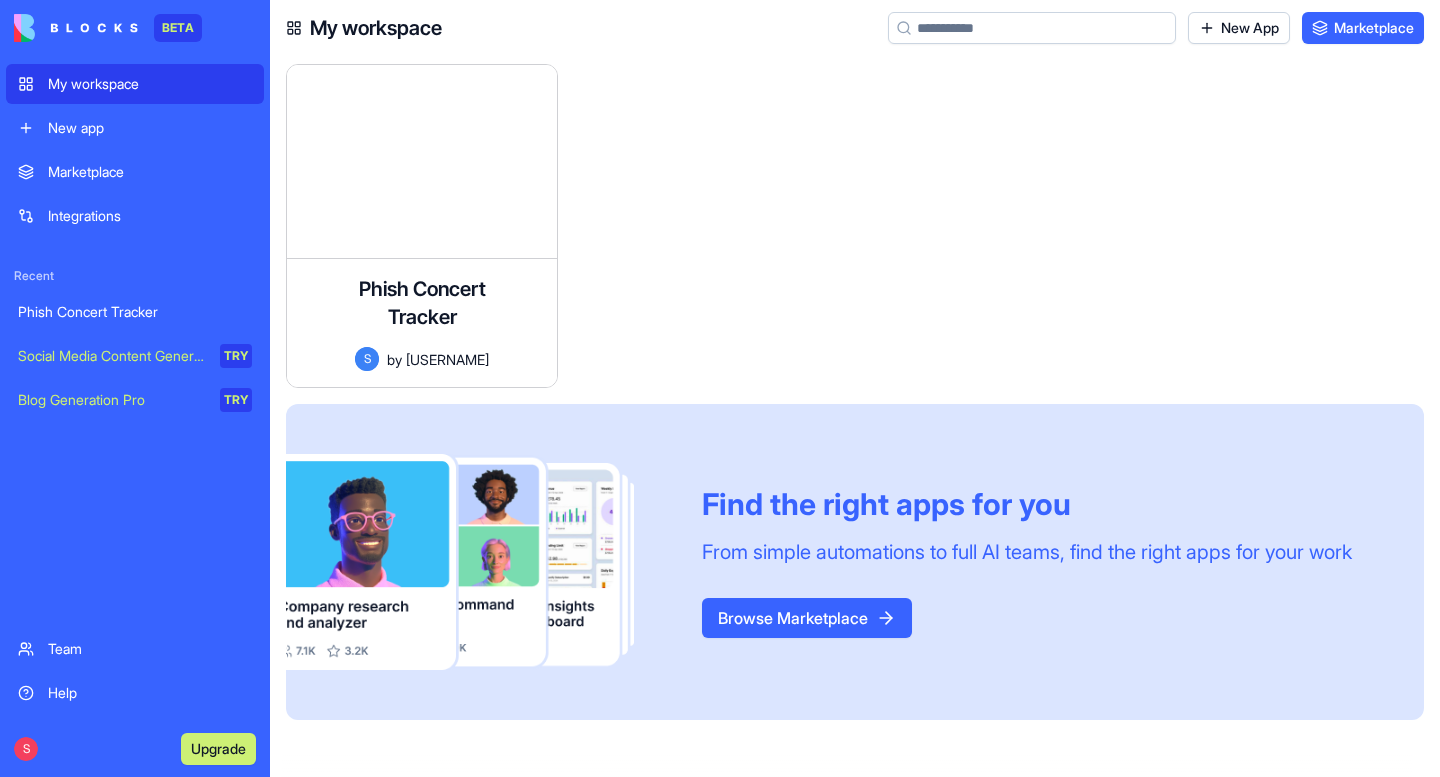 click on "Integrations" at bounding box center [150, 216] 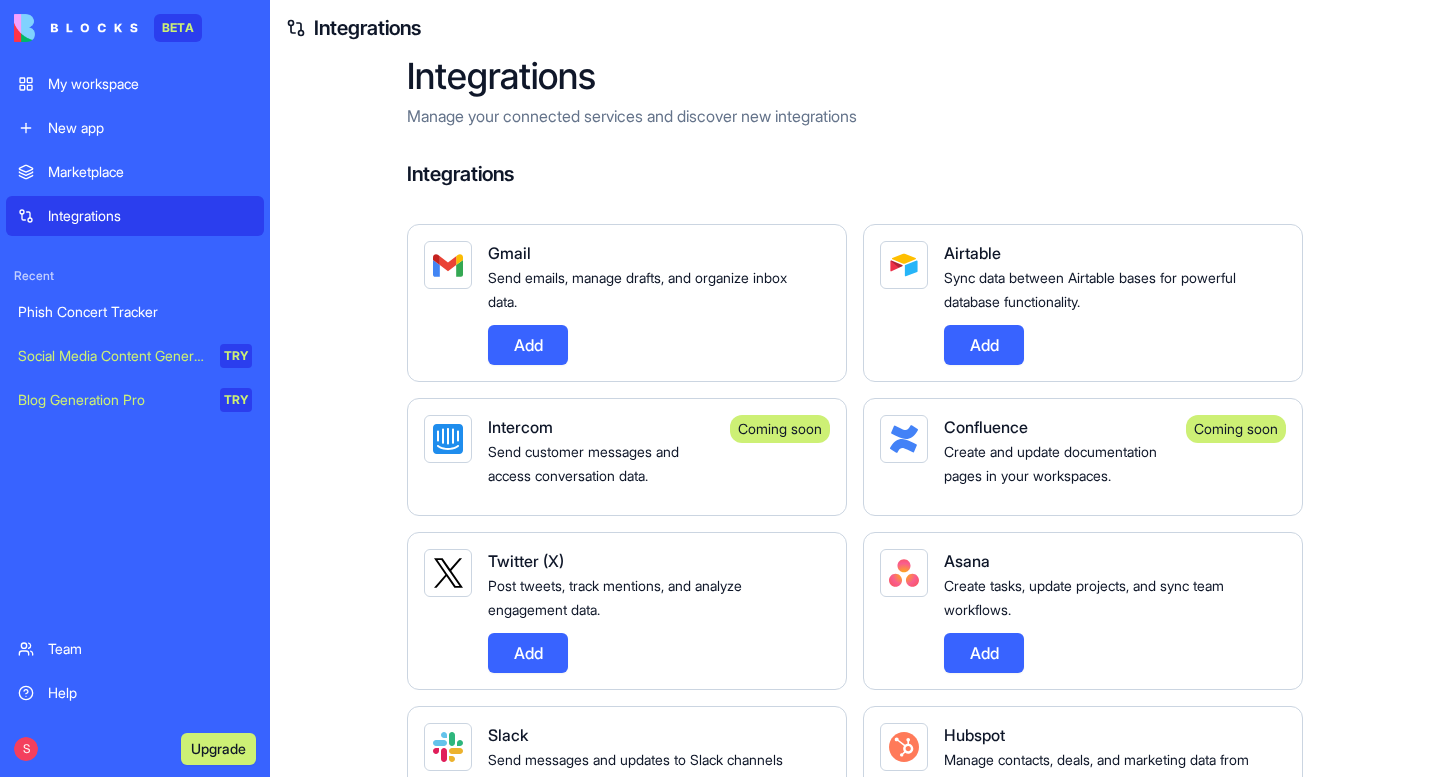 click on "Integrations Manage your connected services and discover new integrations Integrations Gmail Send emails, manage drafts, and organize inbox data. Add Airtable Sync data between Airtable bases for powerful database functionality. Add Intercom Send customer messages and access conversation data. Coming soon Confluence Create and update documentation pages in your workspaces. Coming soon Twitter (X) Post tweets, track mentions, and analyze engagement data. Add Asana Create tasks, update projects, and sync team workflows. Add Slack Send messages and updates to Slack channels from your apps. Add Hubspot Manage contacts, deals, and marketing data from your HubSpot CRM. Add Zendesk Create support tickets and access customer service data. Coming soon Youtube Upload videos, manage playlists, and embed content. Add Google Calendar Create events, check availability, and sync calendar data. Add WhatsApp Send messages and notifications to customers and team members. Add Zoom Coming soon Salesforce Coming soon Add Linkedin" at bounding box center [855, 1526] 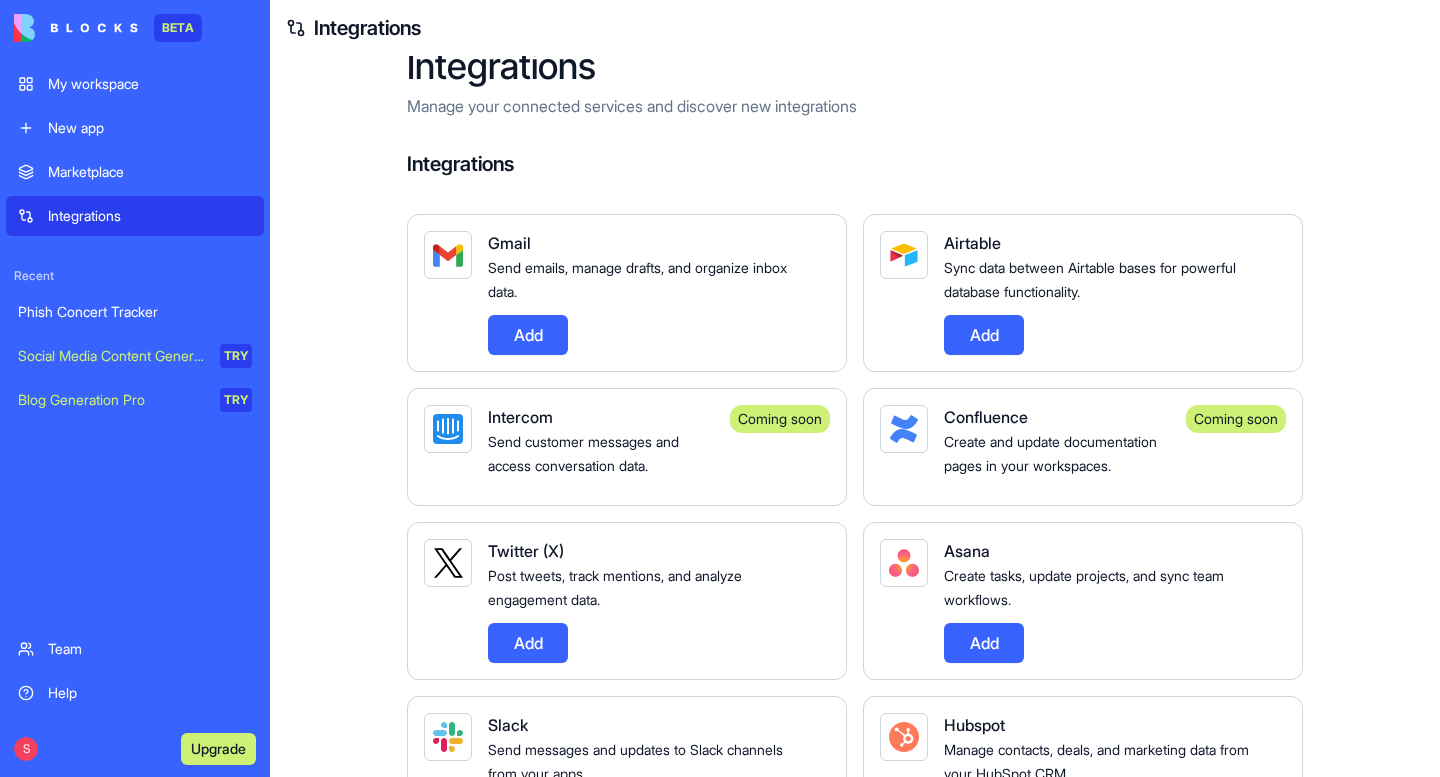scroll, scrollTop: 0, scrollLeft: 0, axis: both 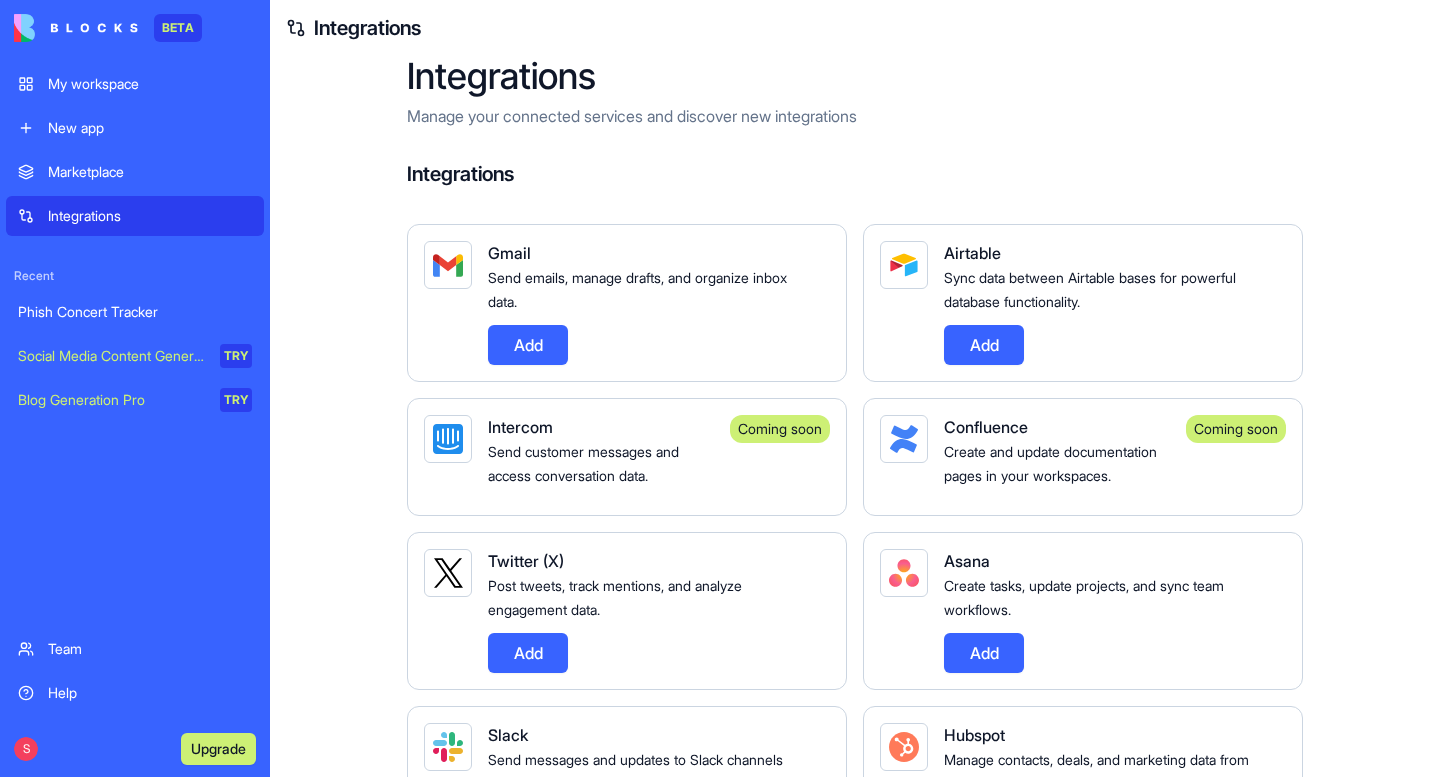 click on "Manage your connected services and discover new integrations" at bounding box center (855, 116) 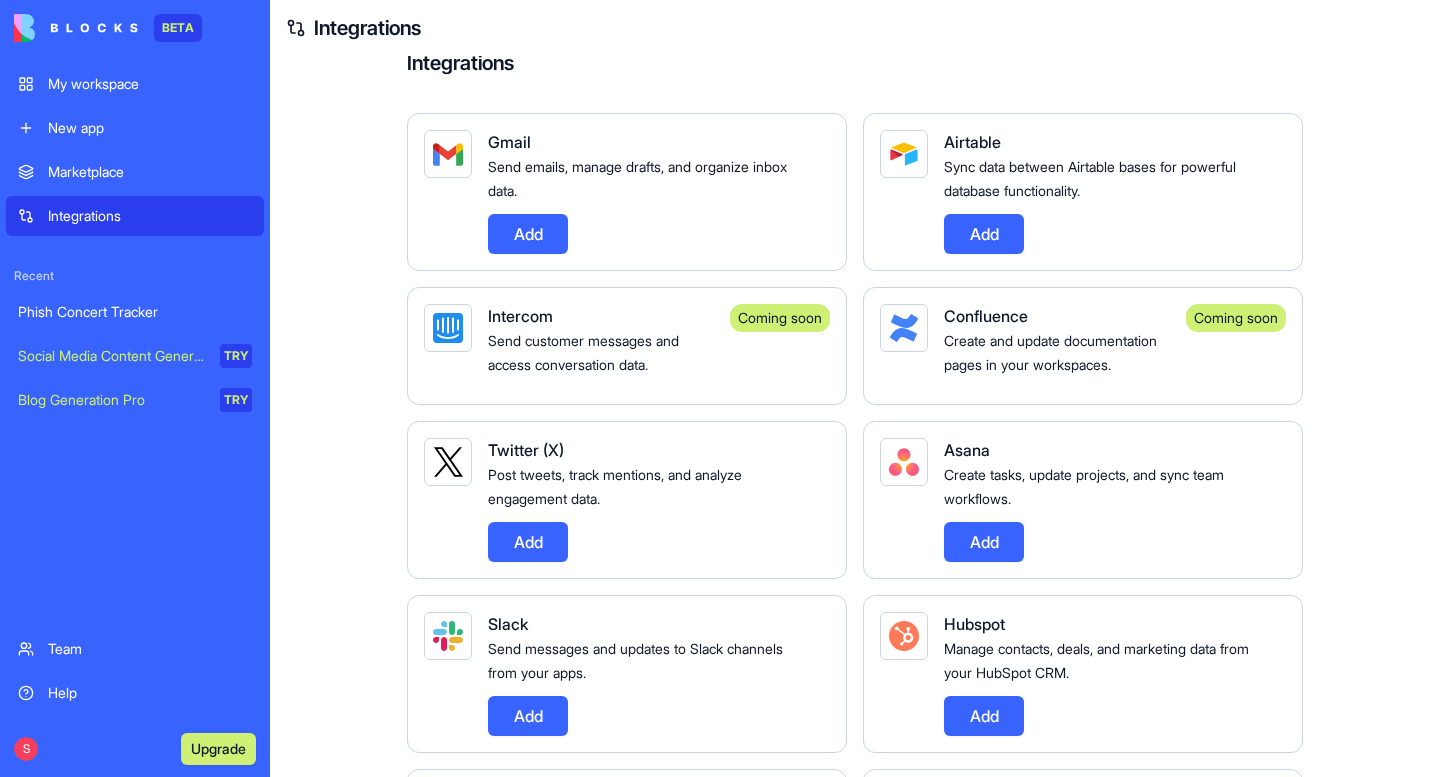 scroll, scrollTop: 0, scrollLeft: 0, axis: both 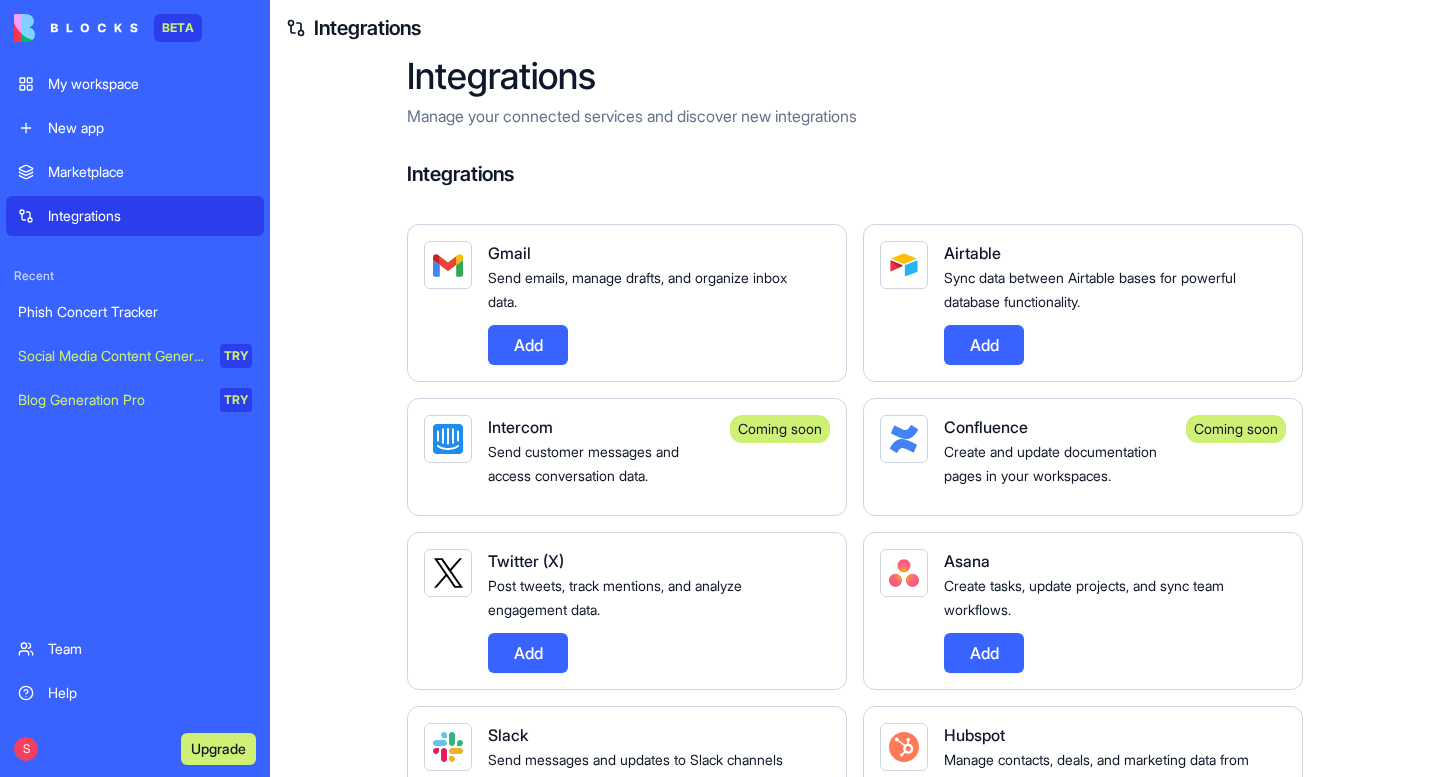 click on "Integrations" at bounding box center [855, 174] 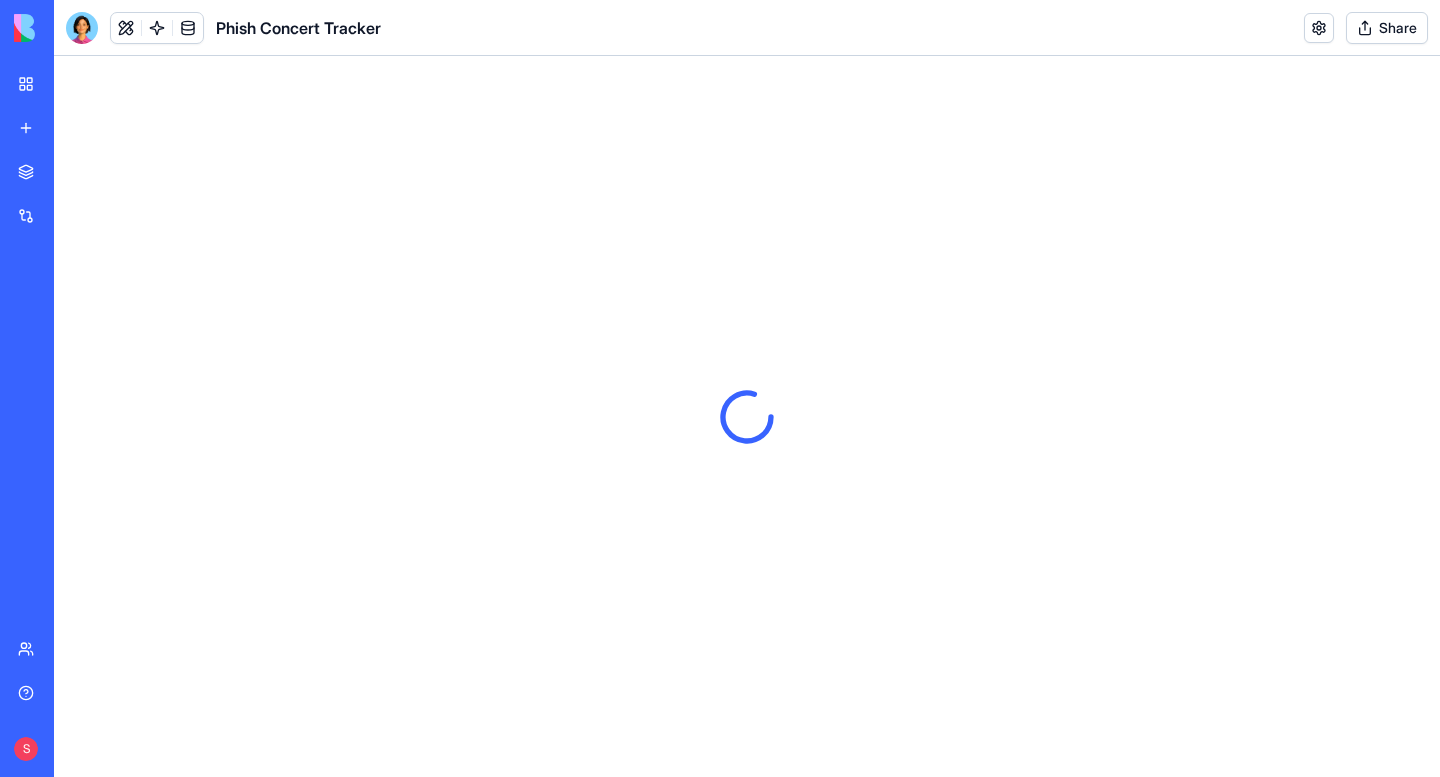 scroll, scrollTop: 0, scrollLeft: 0, axis: both 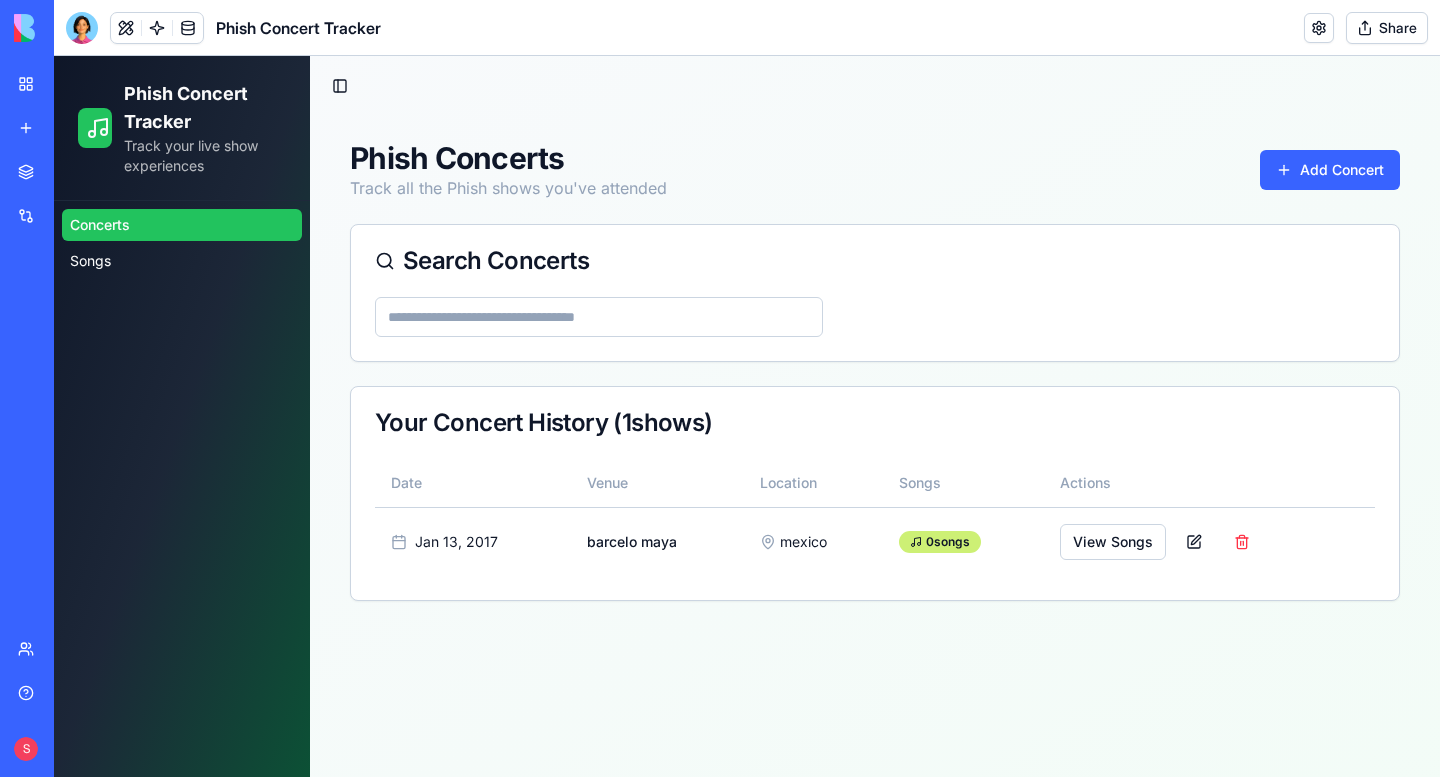 click on "Phish Concert Tracker" at bounding box center (298, 28) 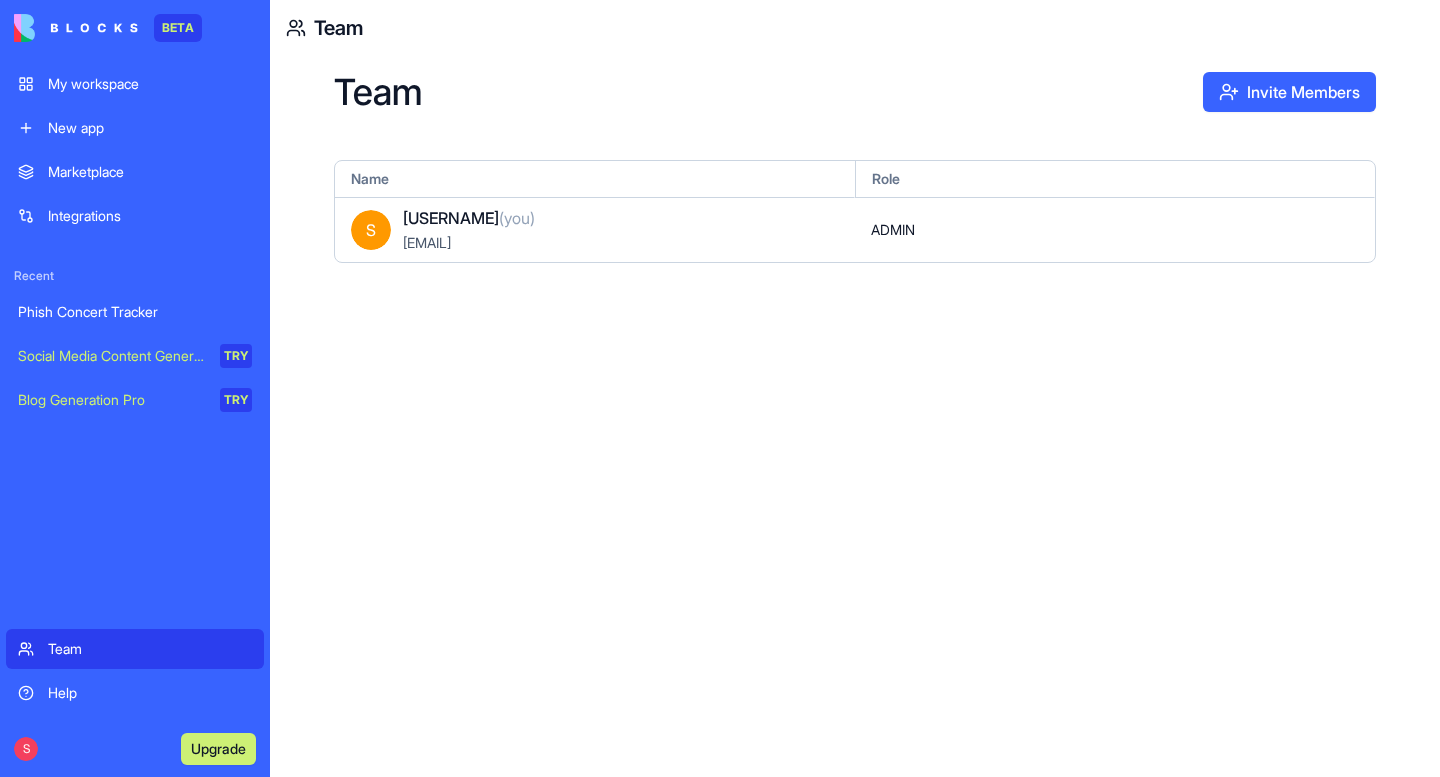 click on "Invite Members" at bounding box center [1289, 92] 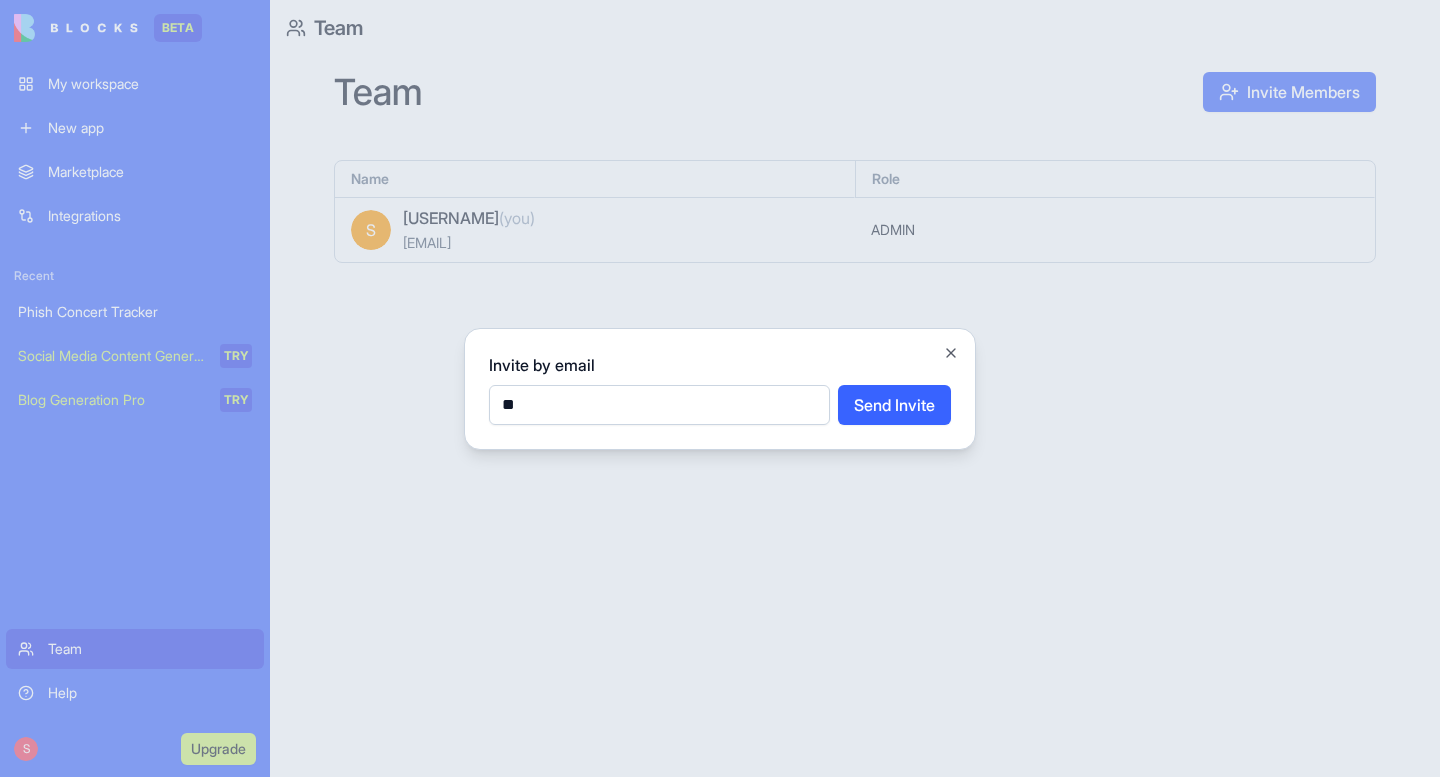 type on "*" 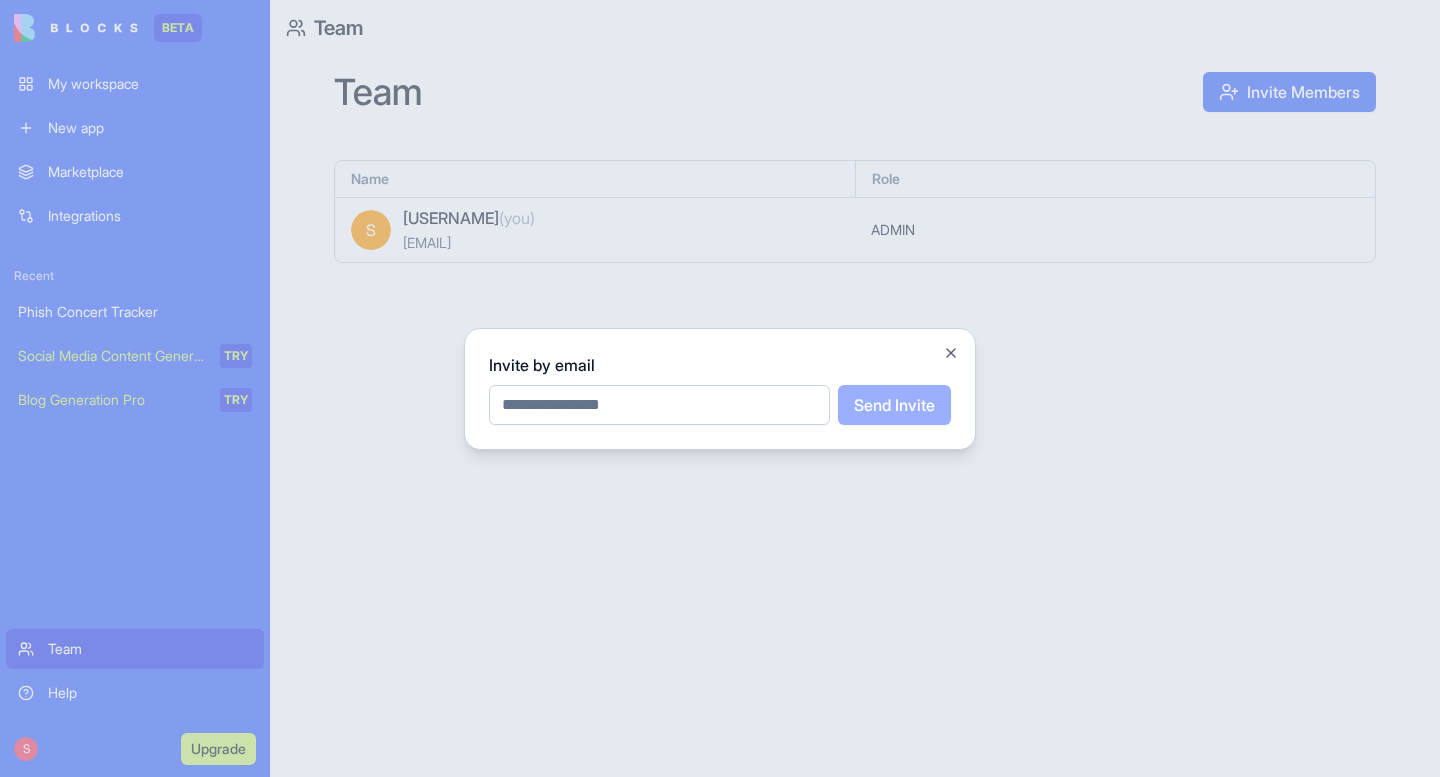 paste on "**********" 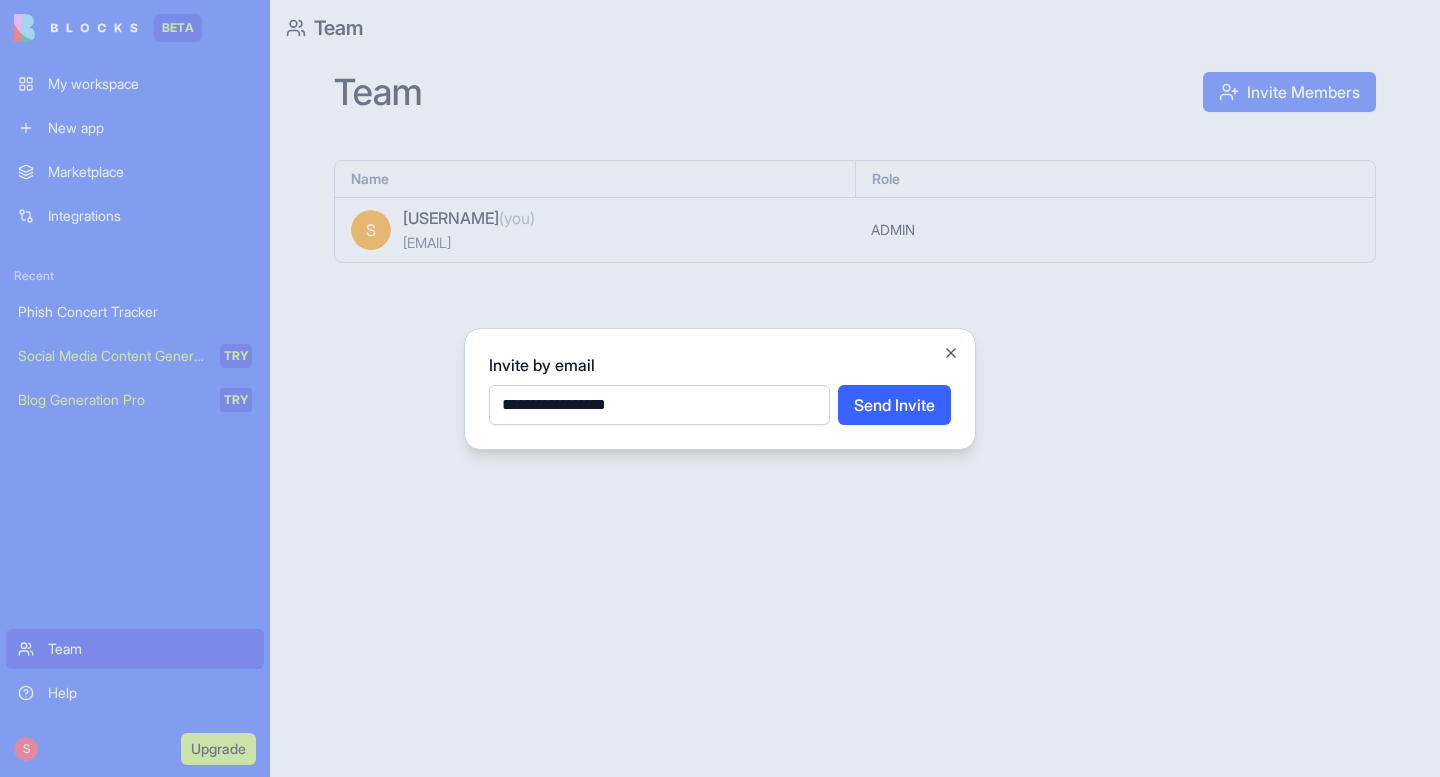 type on "**********" 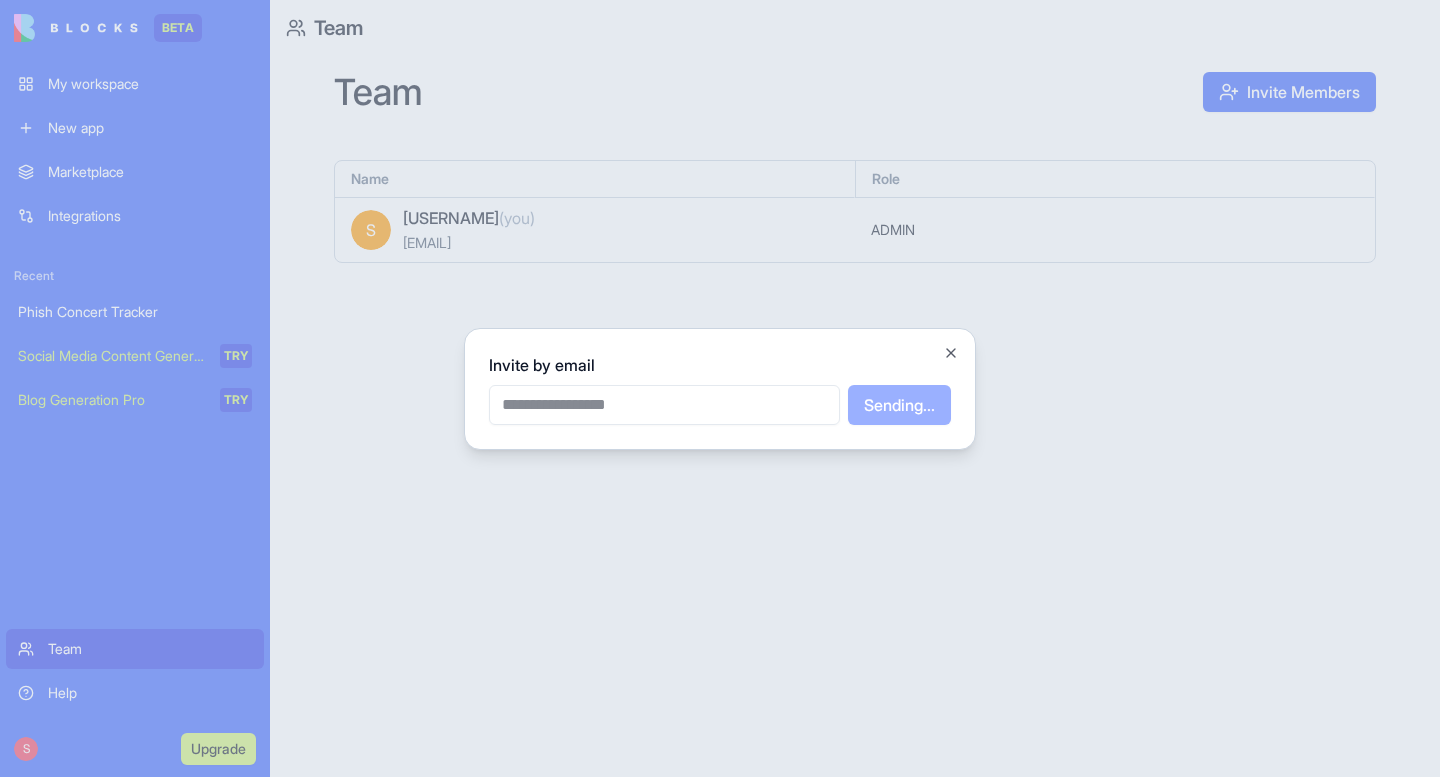 type 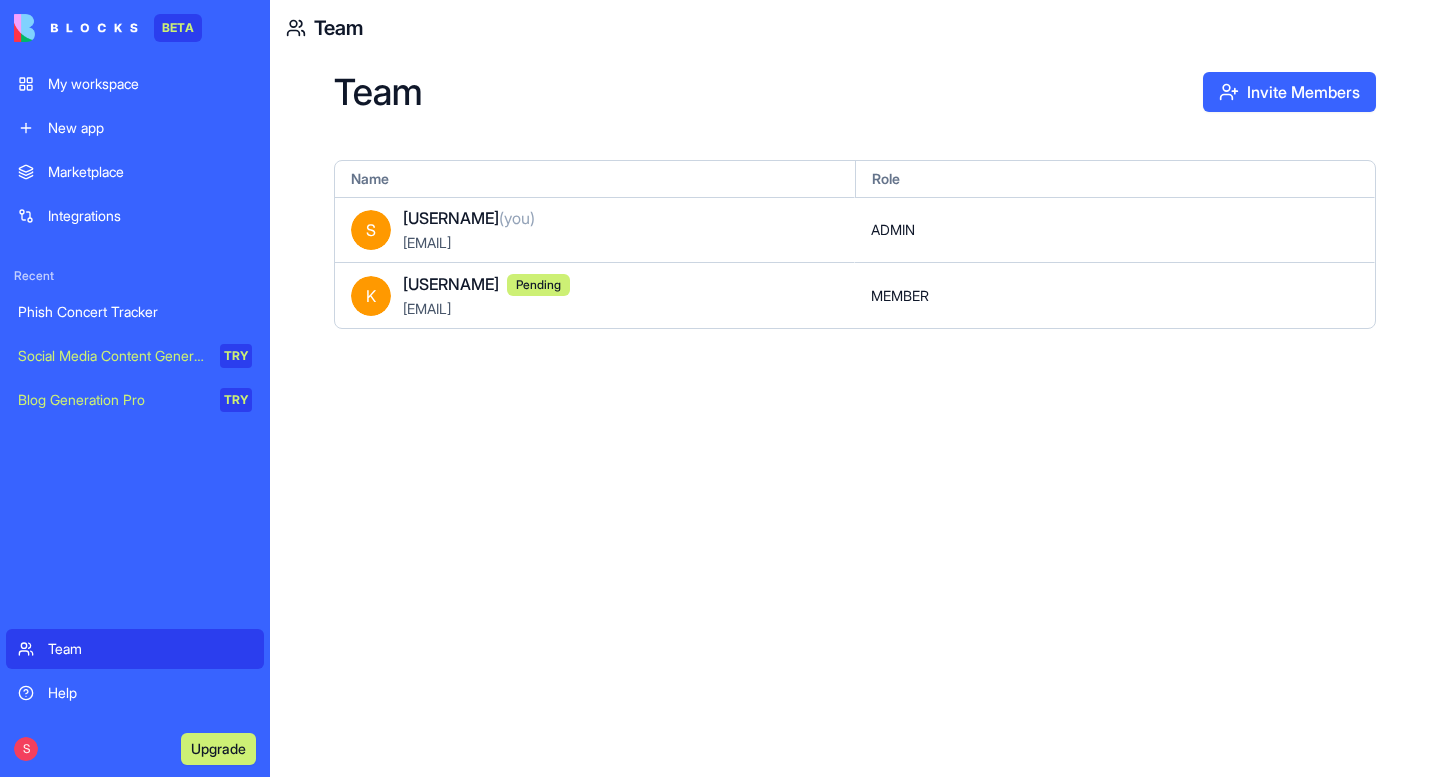 click on "MEMBER" at bounding box center (900, 296) 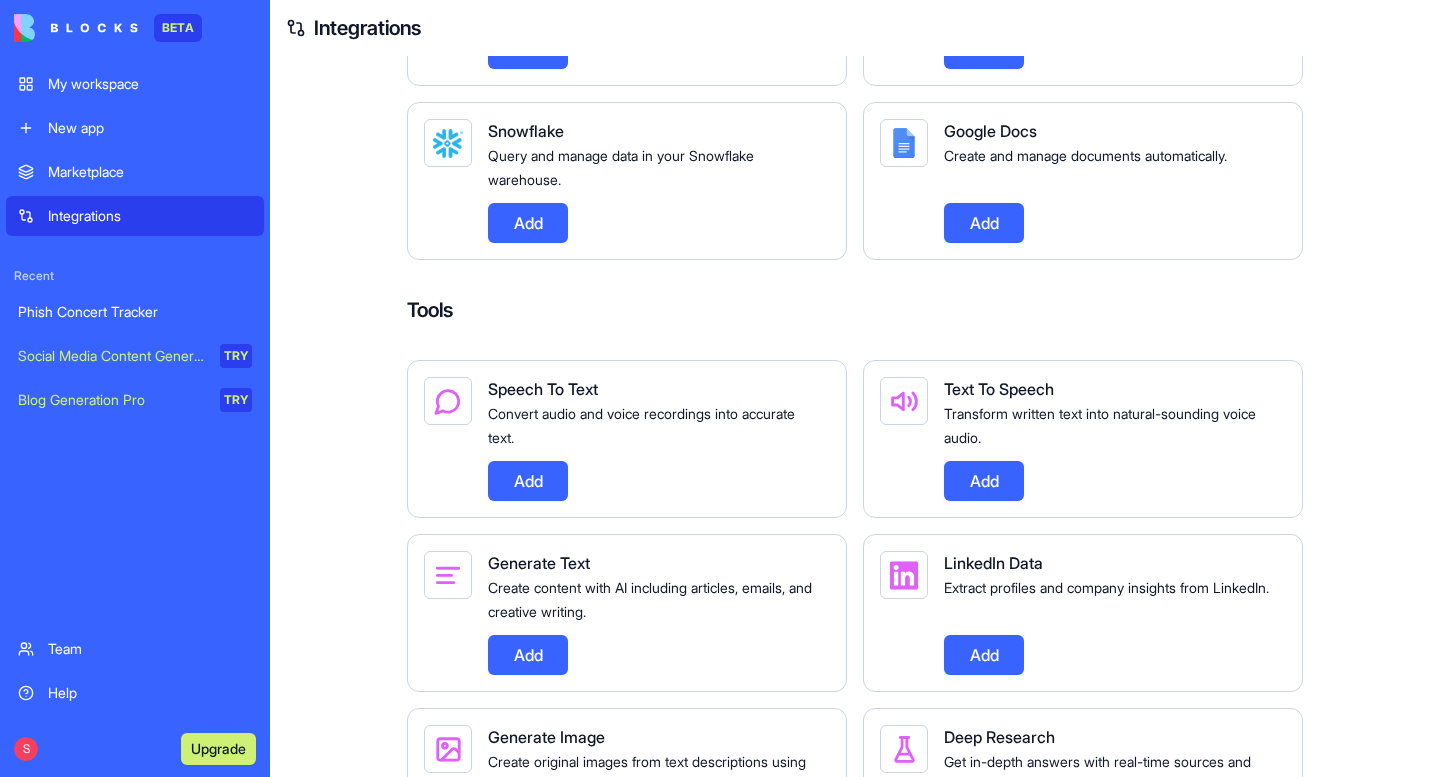 scroll, scrollTop: 1561, scrollLeft: 0, axis: vertical 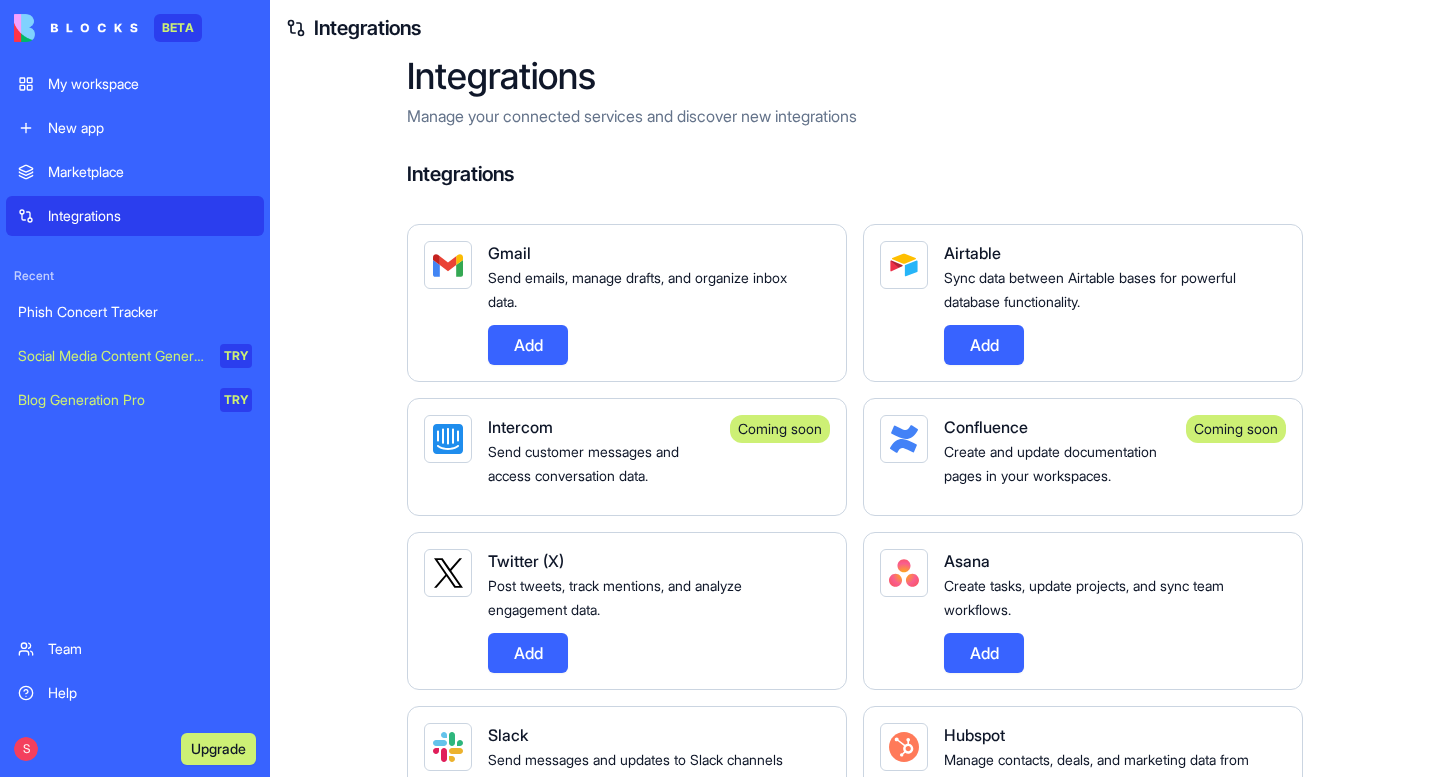 click on "Integrations" at bounding box center [150, 216] 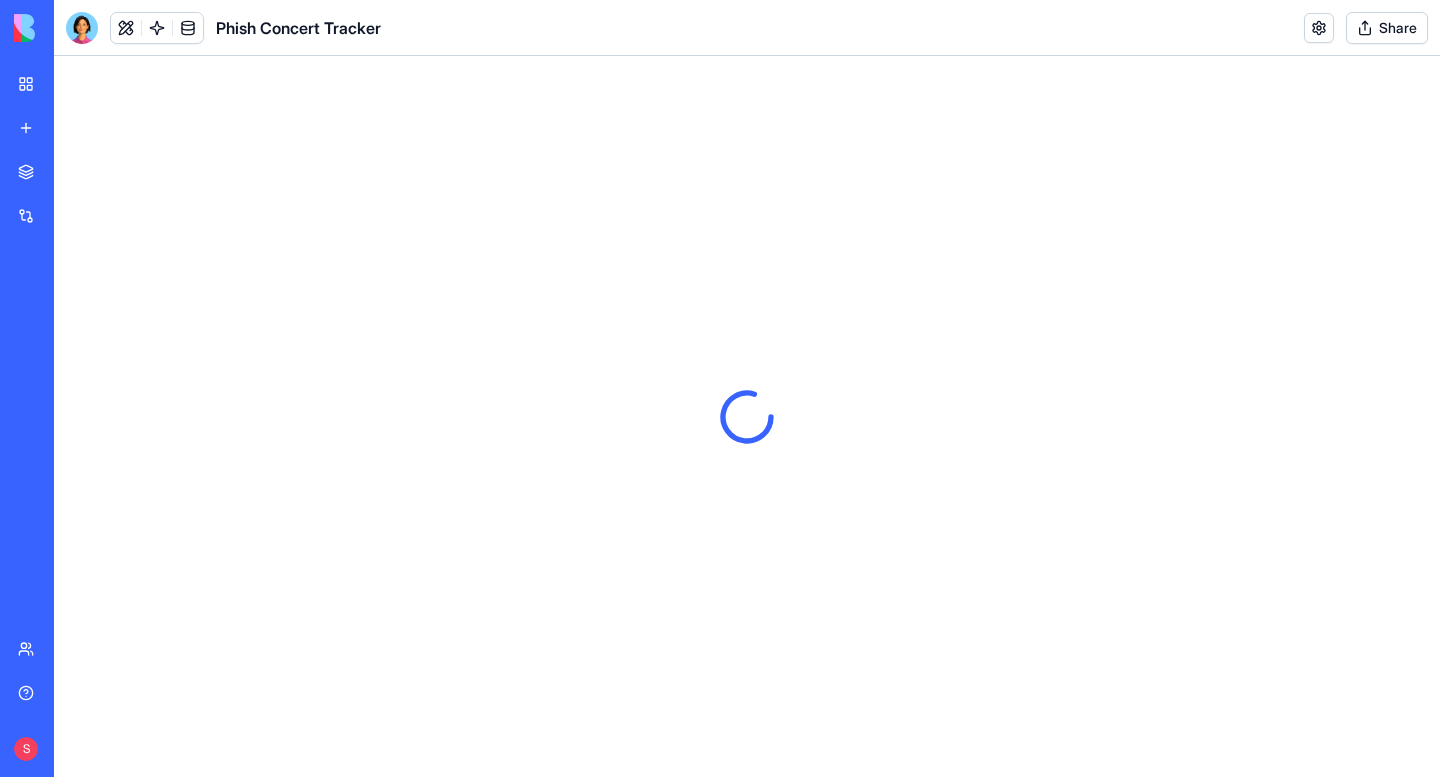 scroll, scrollTop: 0, scrollLeft: 0, axis: both 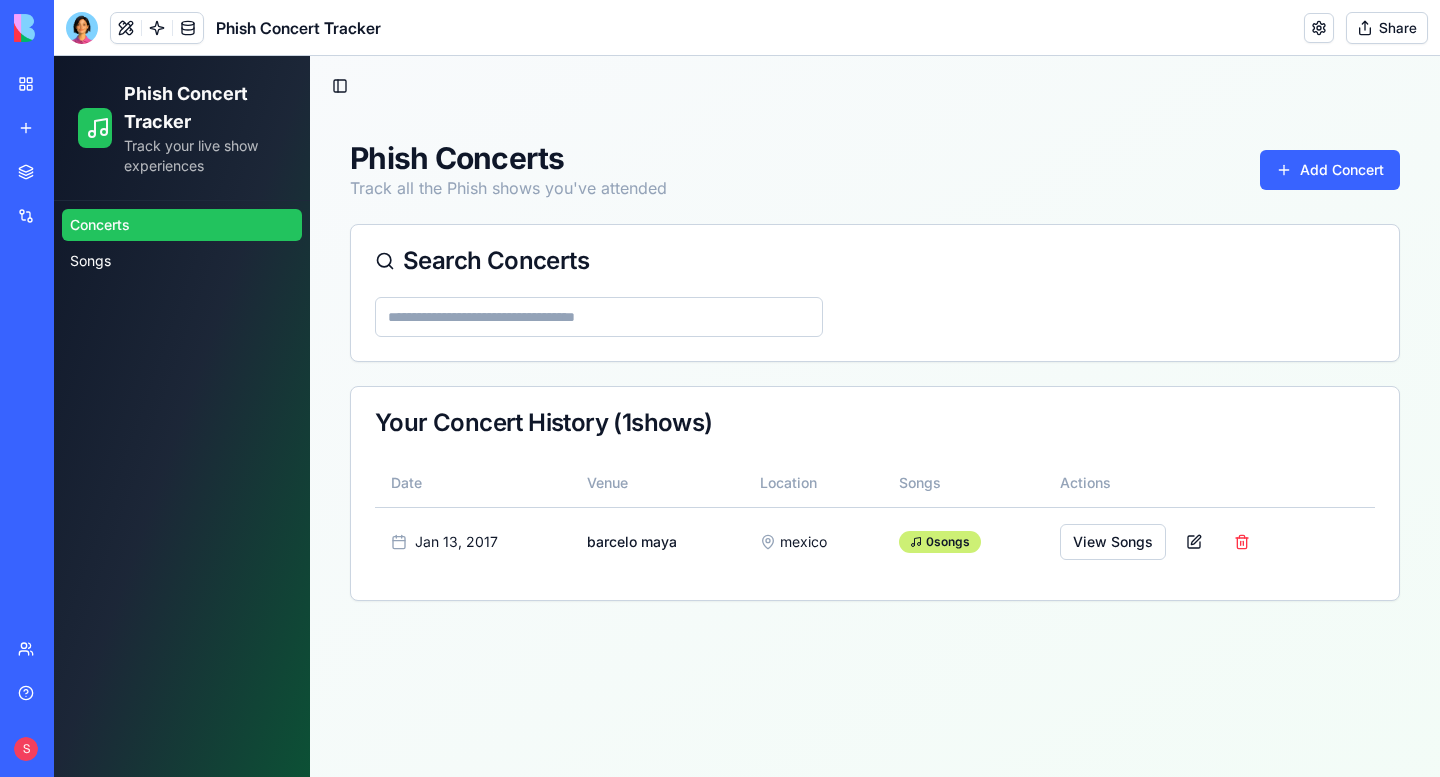 click on "Phish Concerts Track all the Phish shows you've attended Add Concert Search Concerts Your Concert History ( 1  shows) Date Venue Location Songs Actions Jan 13, 2017 barcelo maya mexico 0  songs View Songs" at bounding box center [875, 370] 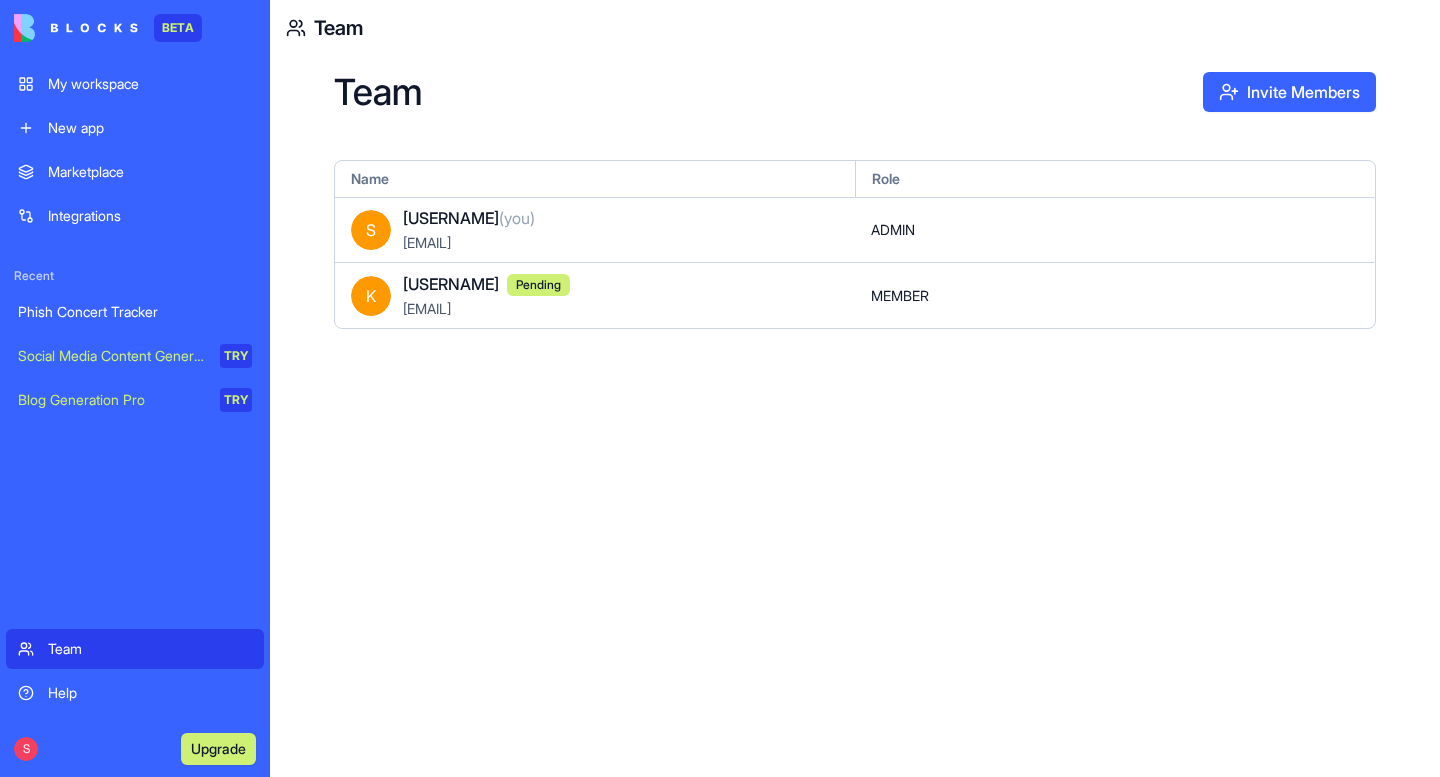 click on "K karnaf5 Pending karnaf5@gmail.com" at bounding box center [595, 295] 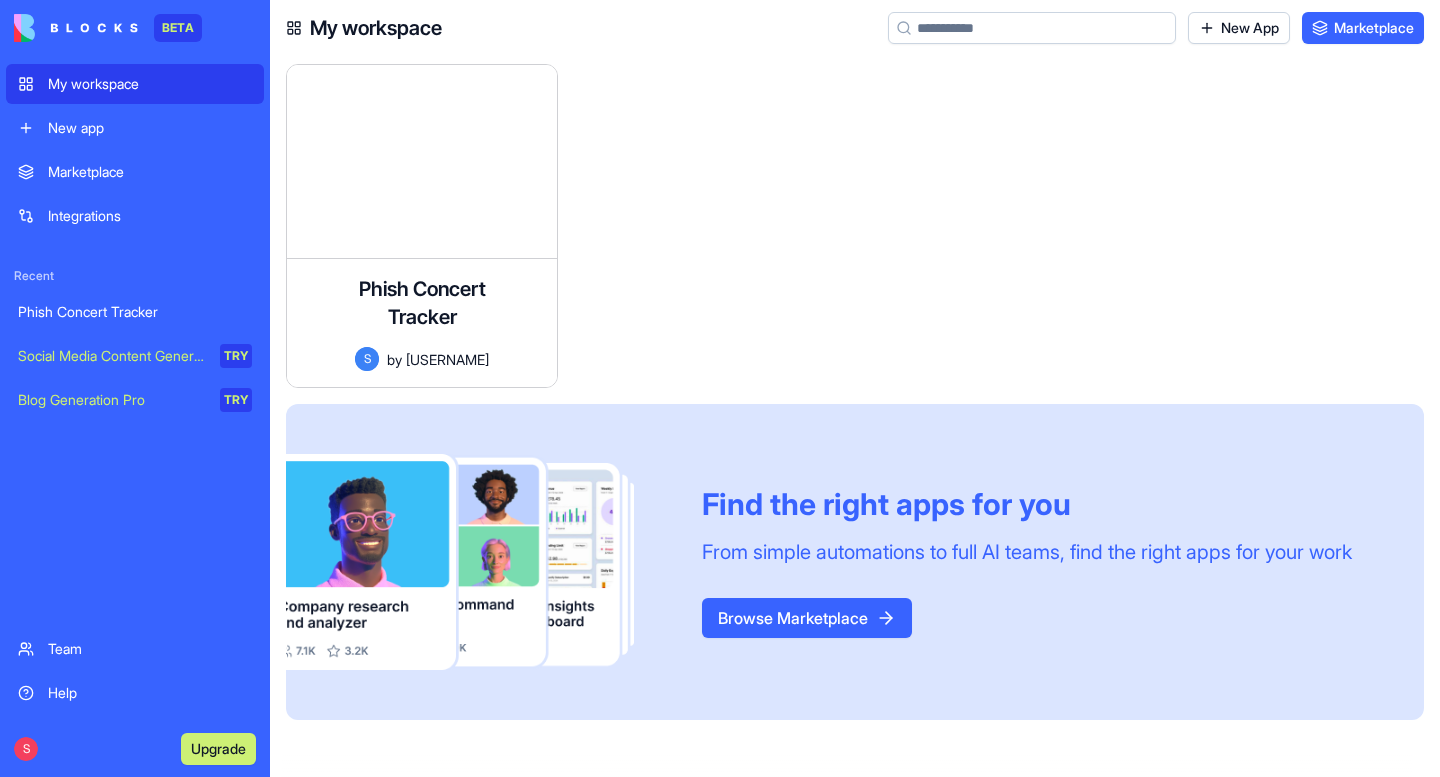 click on "Team" at bounding box center [150, 649] 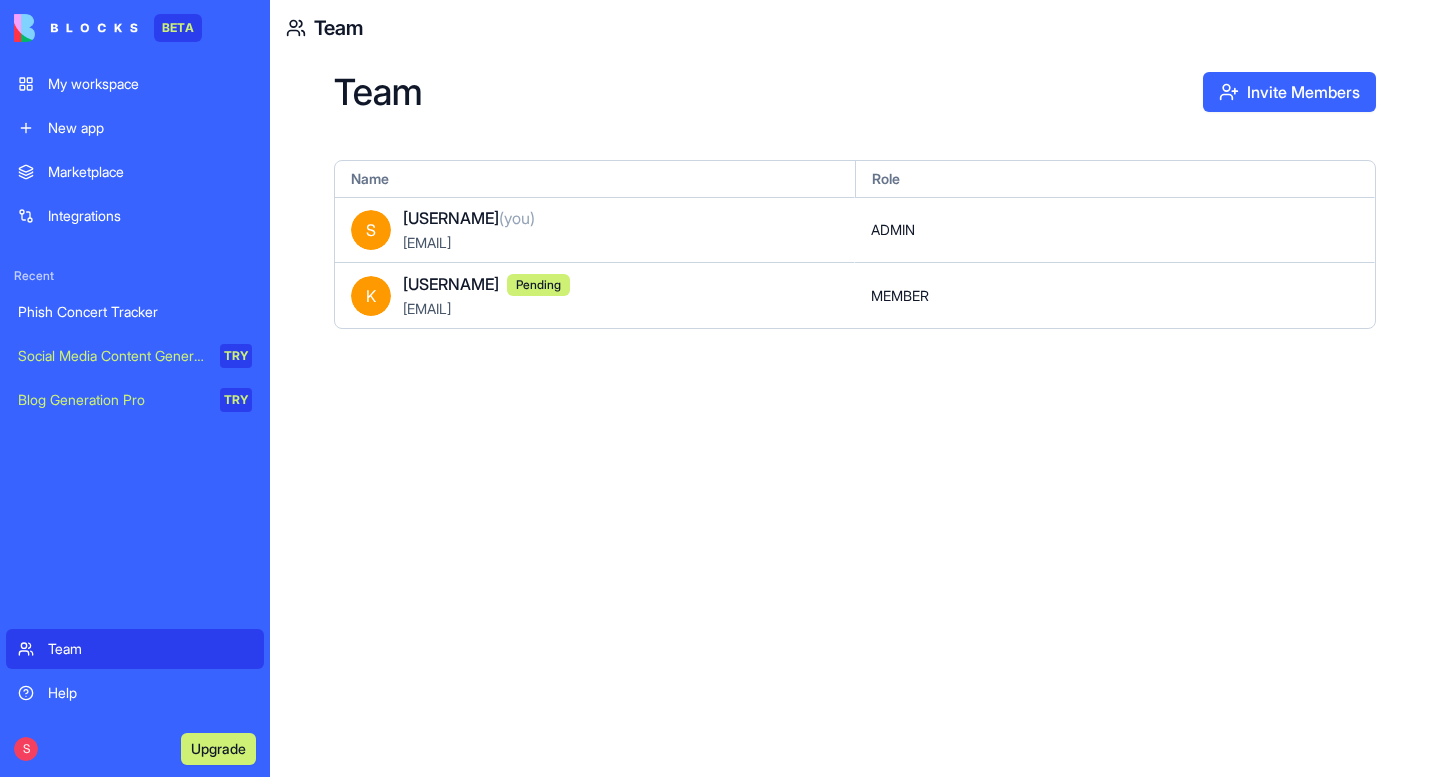 click on "K" at bounding box center [371, 296] 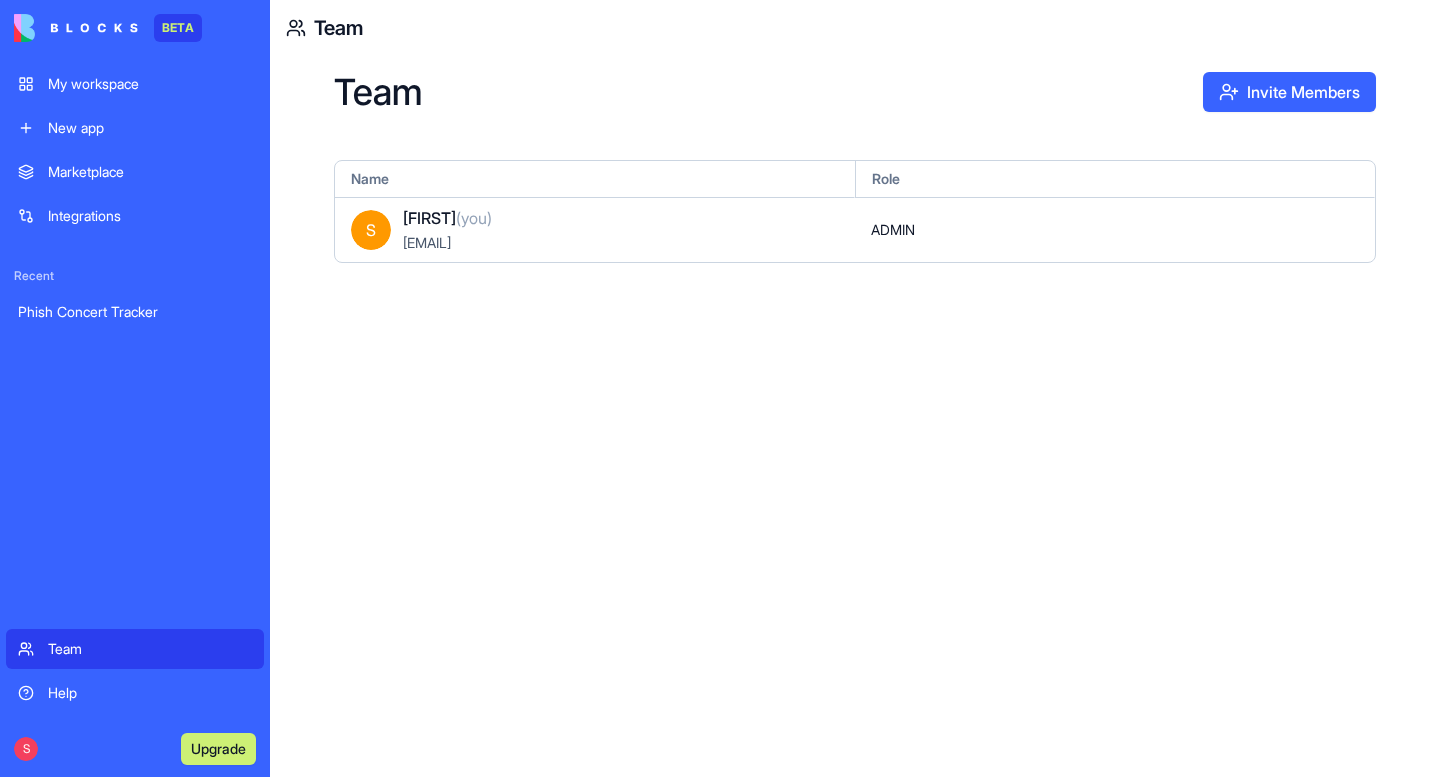scroll, scrollTop: 0, scrollLeft: 0, axis: both 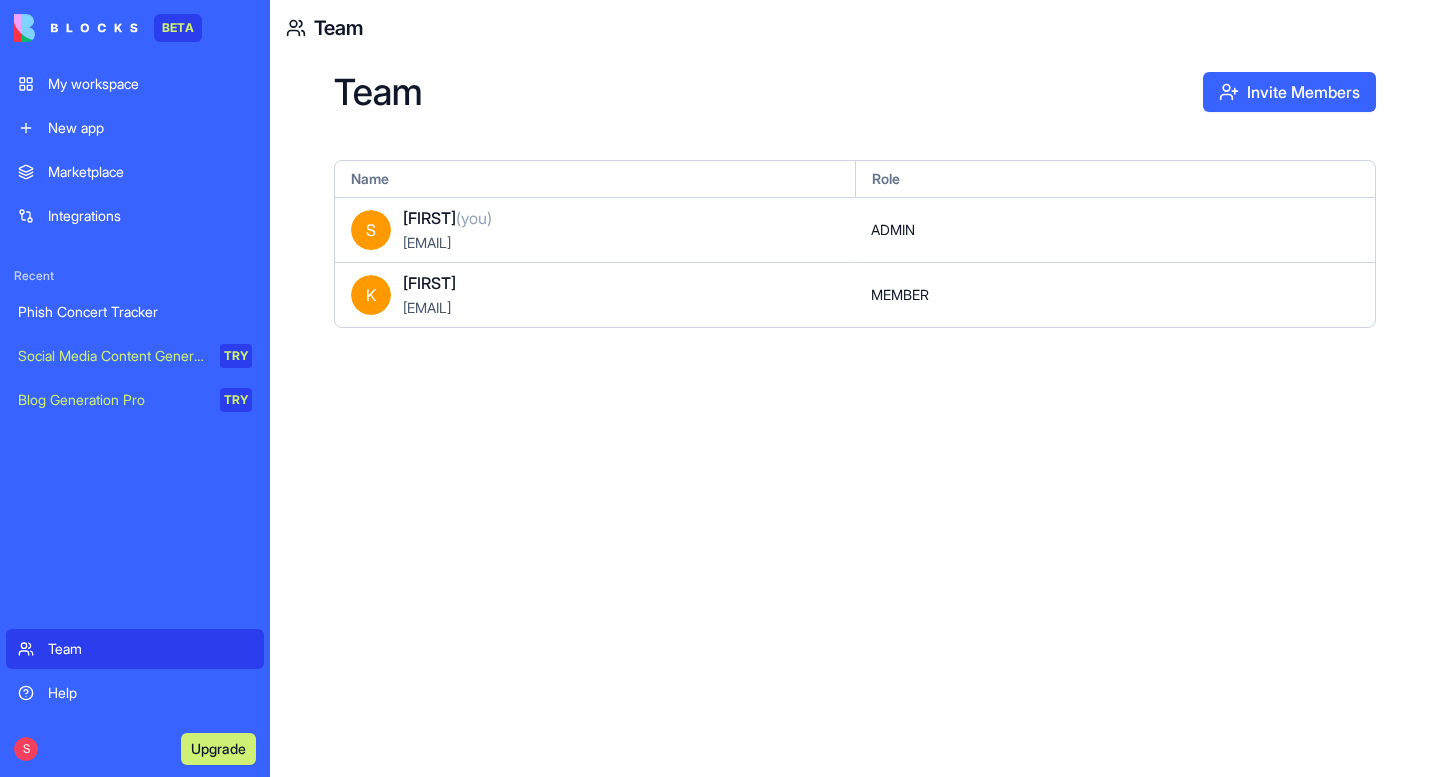 click on "Team" at bounding box center (768, 92) 